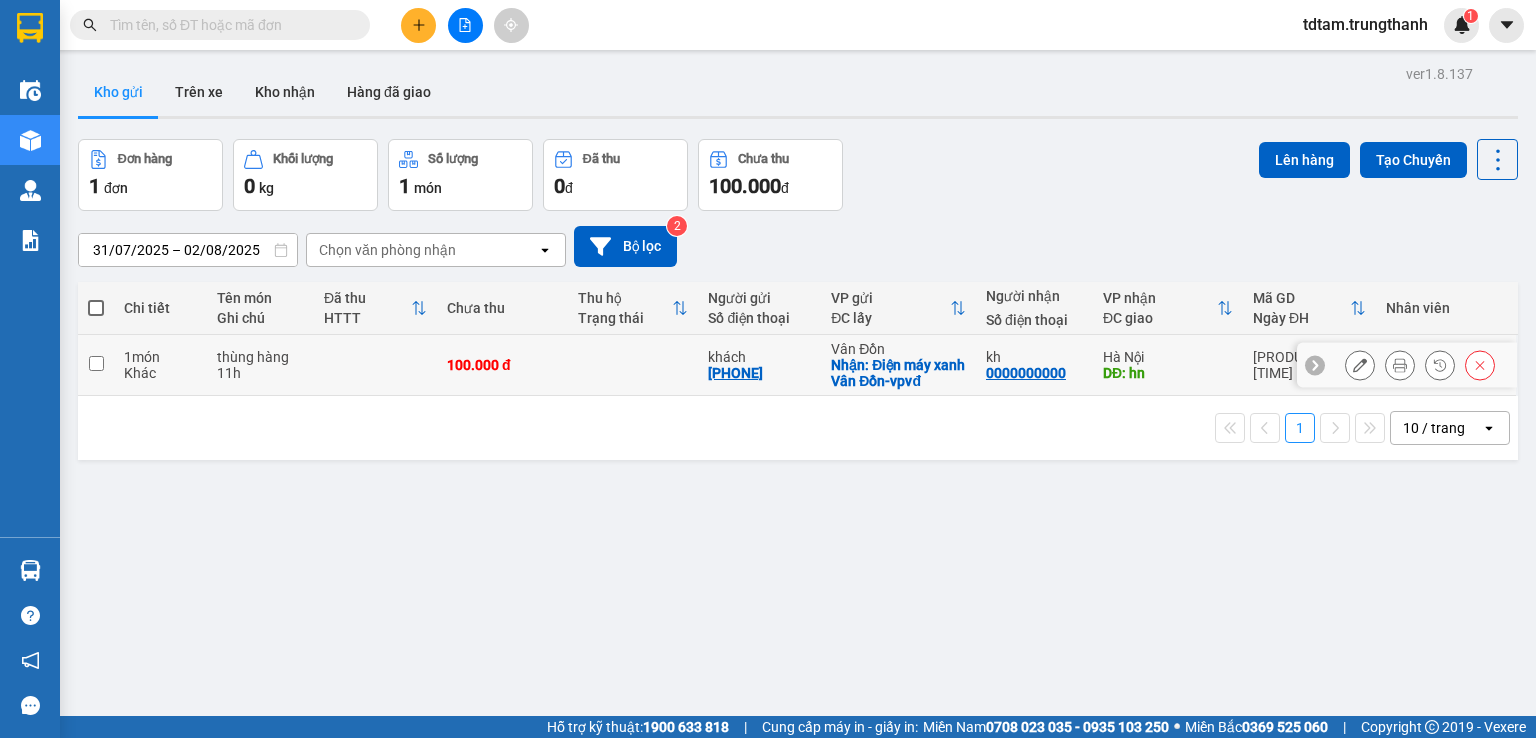 scroll, scrollTop: 0, scrollLeft: 0, axis: both 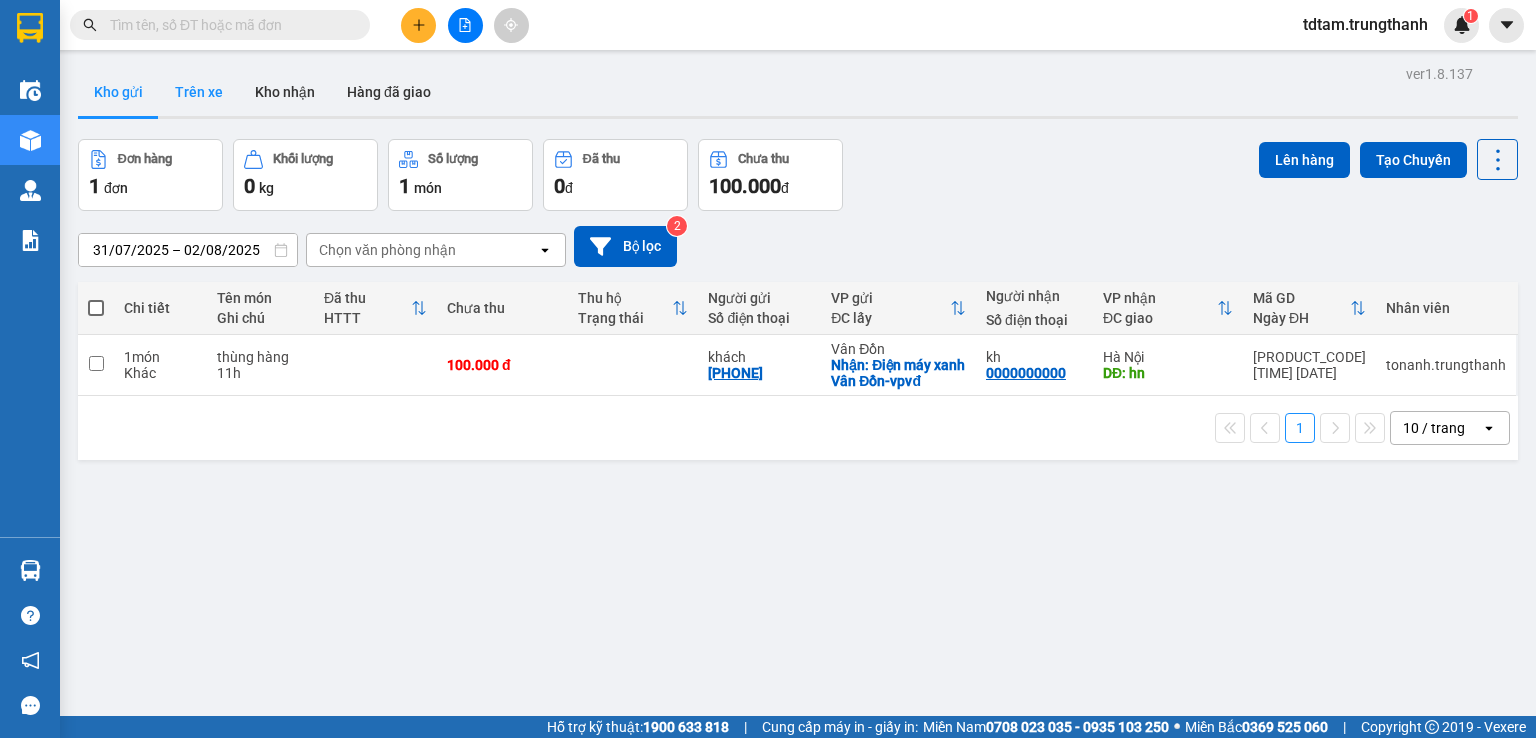 drag, startPoint x: 212, startPoint y: 80, endPoint x: 165, endPoint y: 89, distance: 47.853943 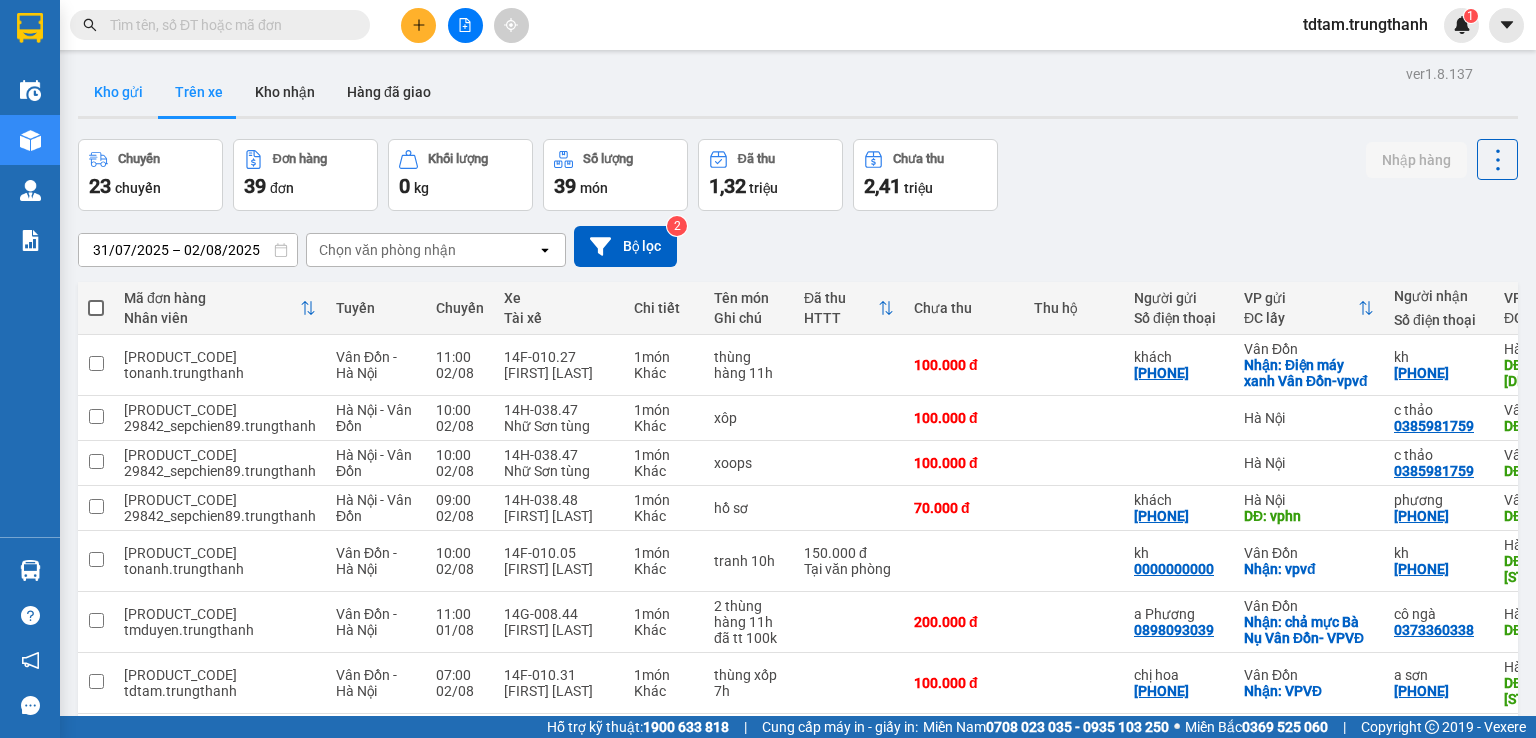 click on "Kho gửi" at bounding box center (118, 92) 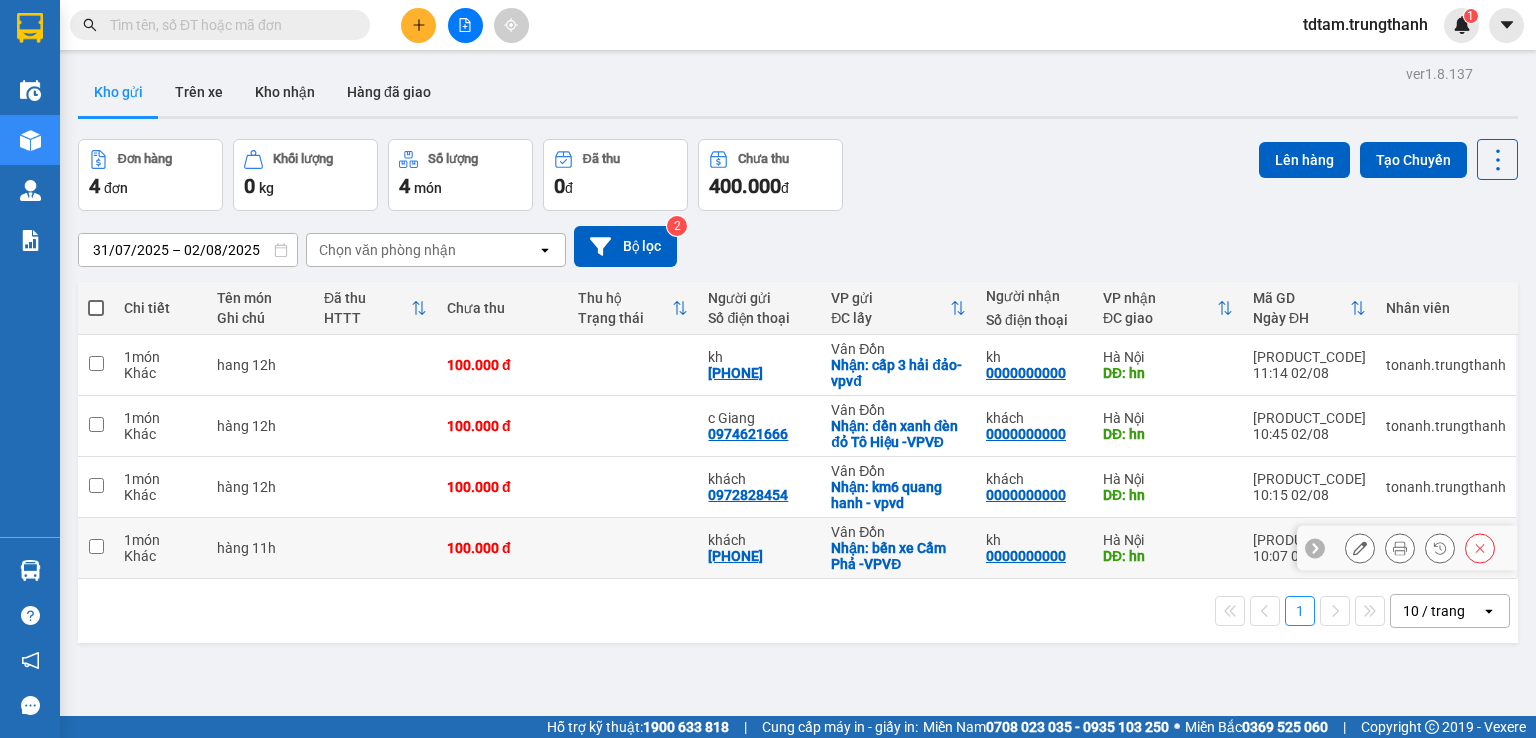 click on "100.000 đ" at bounding box center (502, 548) 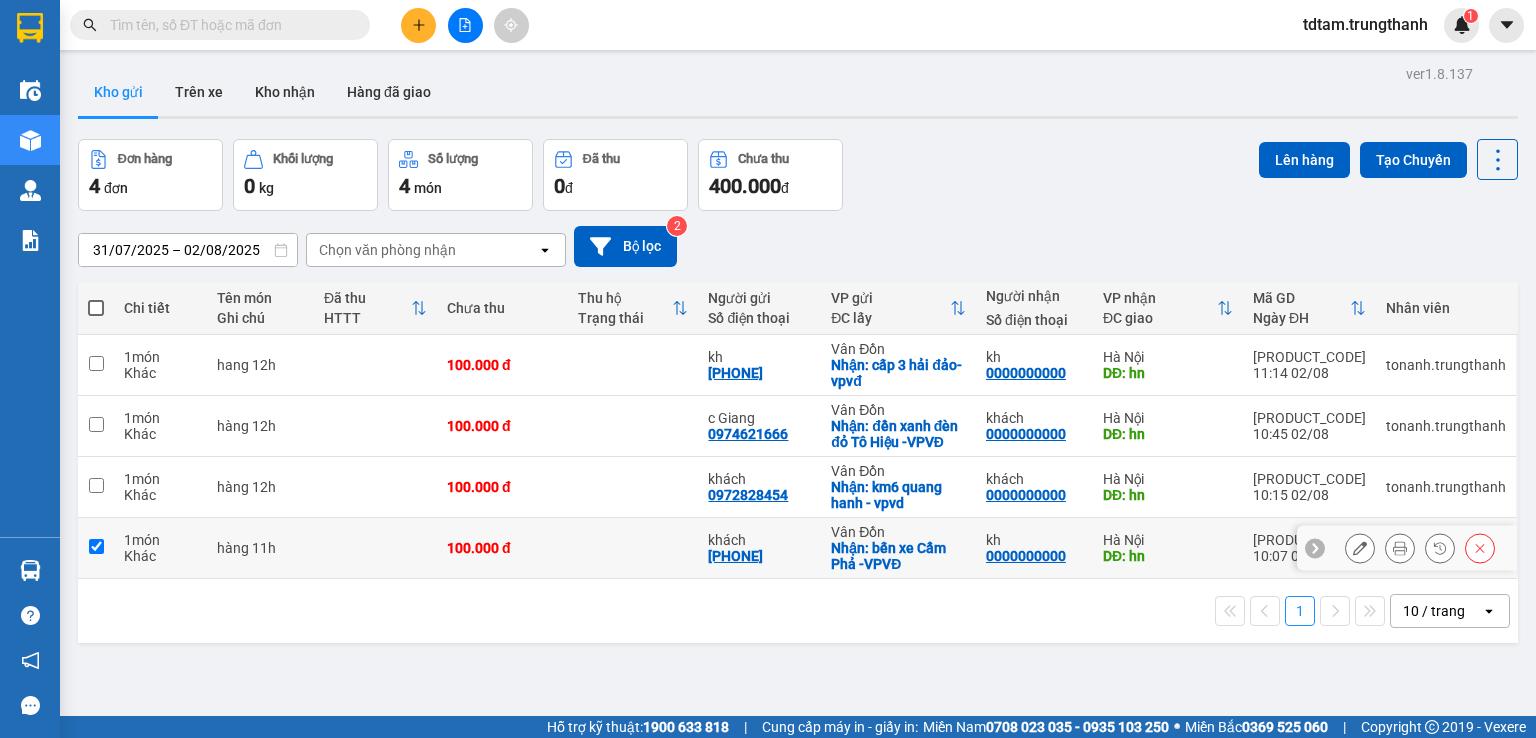 checkbox on "true" 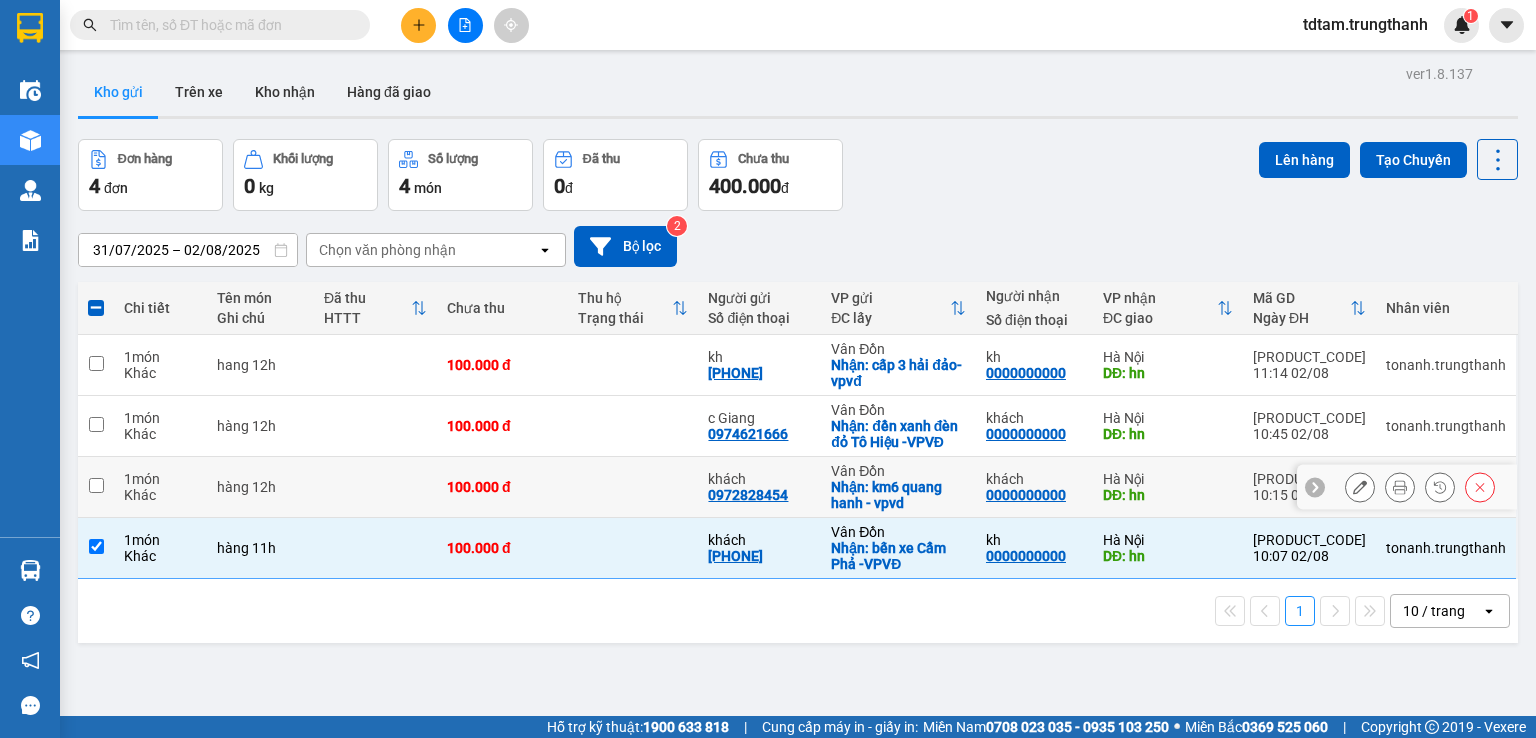 click on "100.000 đ" at bounding box center [502, 487] 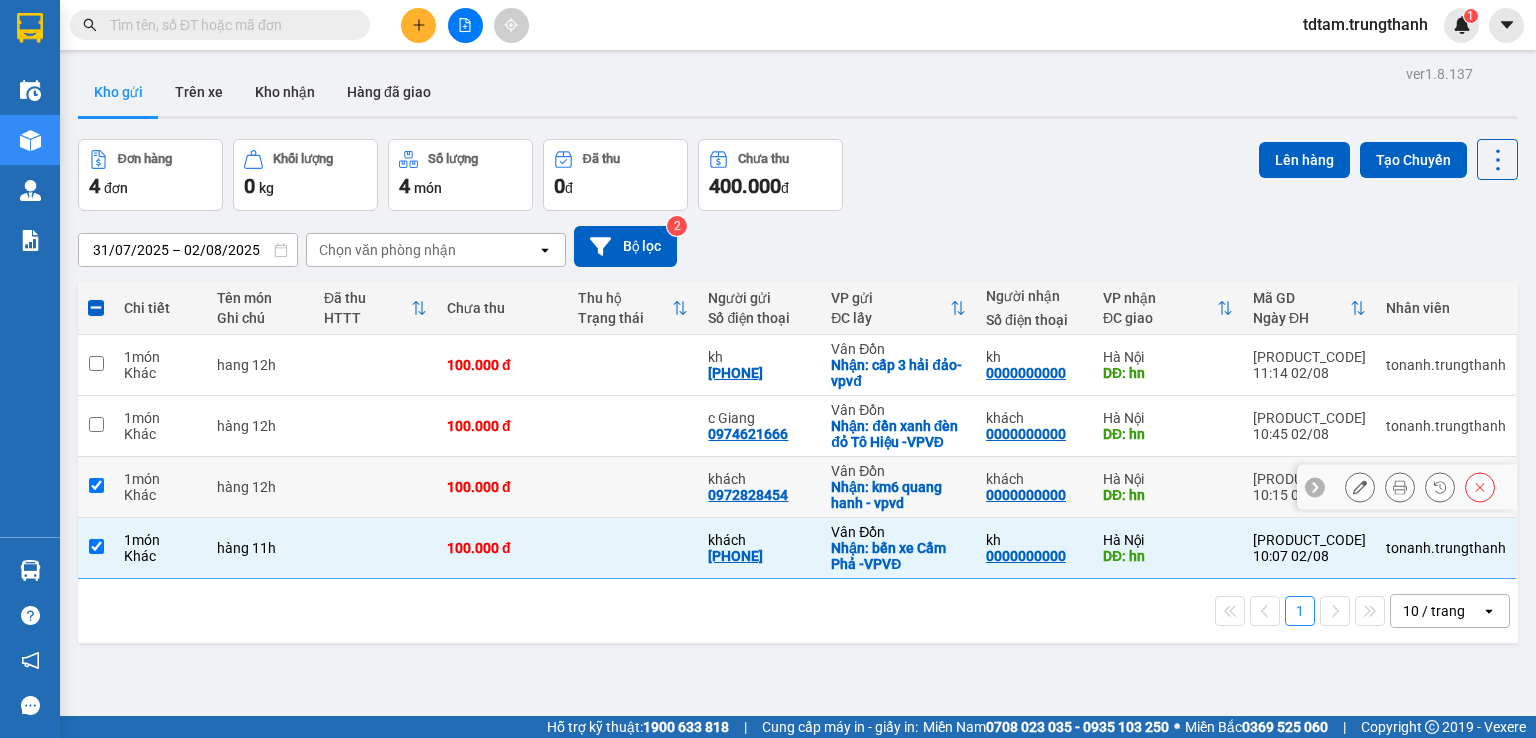 checkbox on "true" 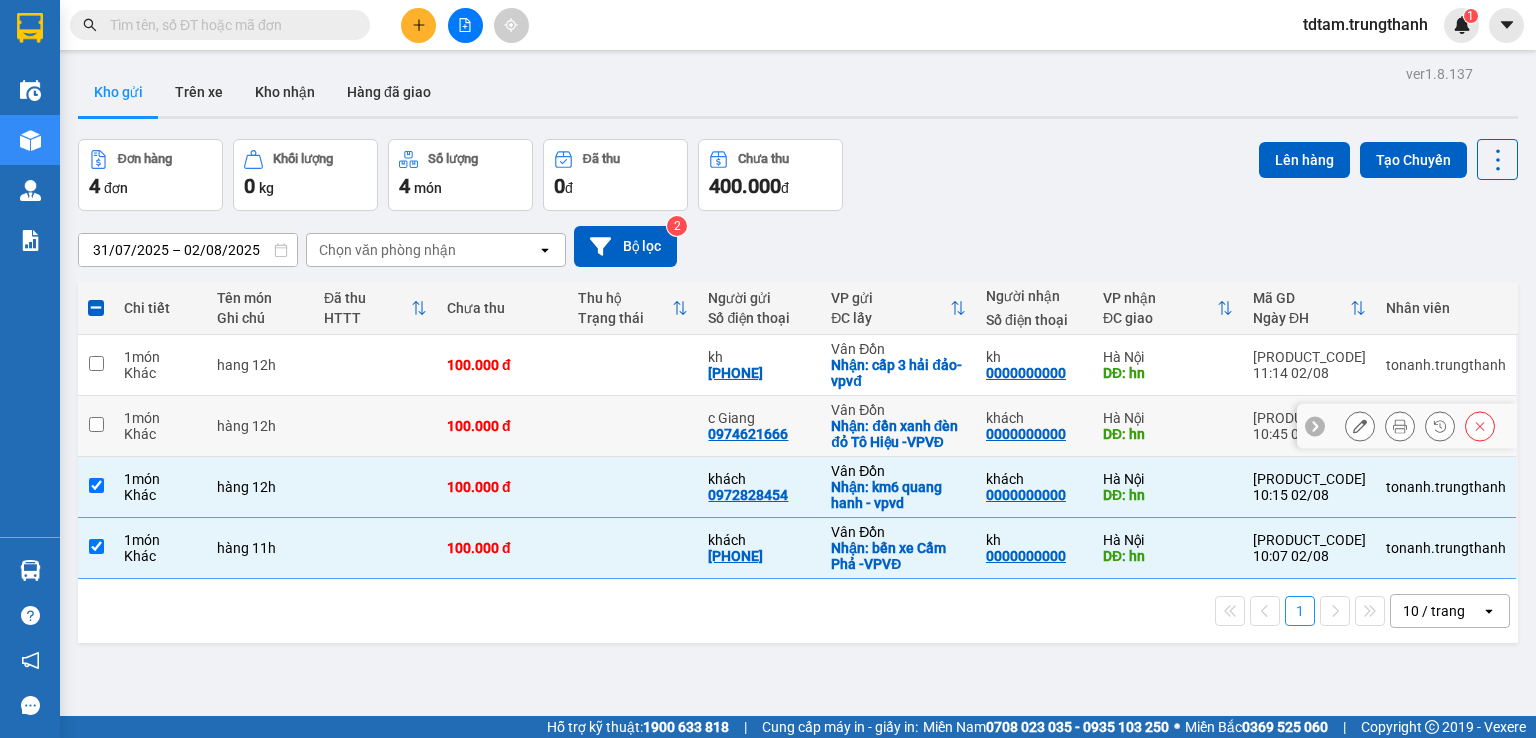 click at bounding box center (633, 426) 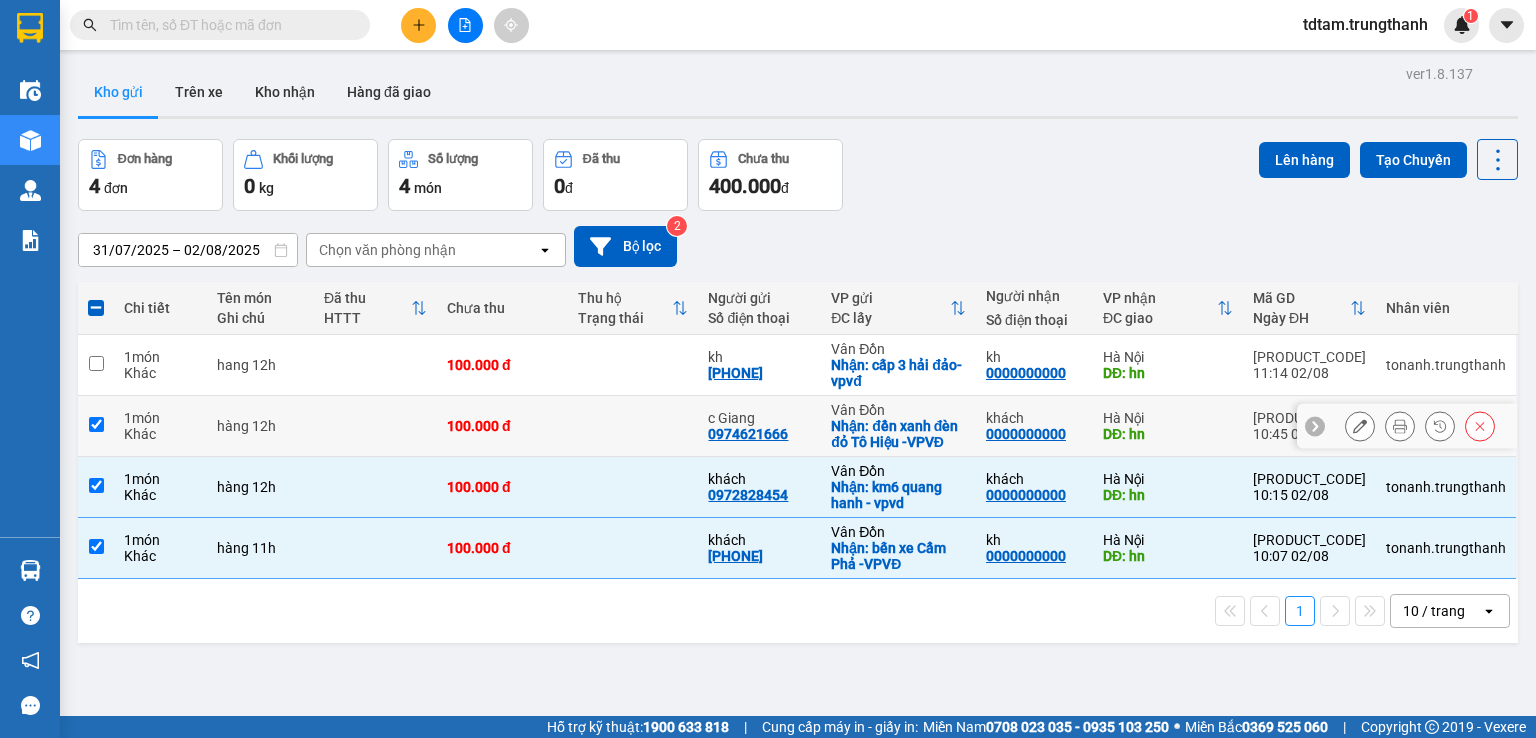 checkbox on "true" 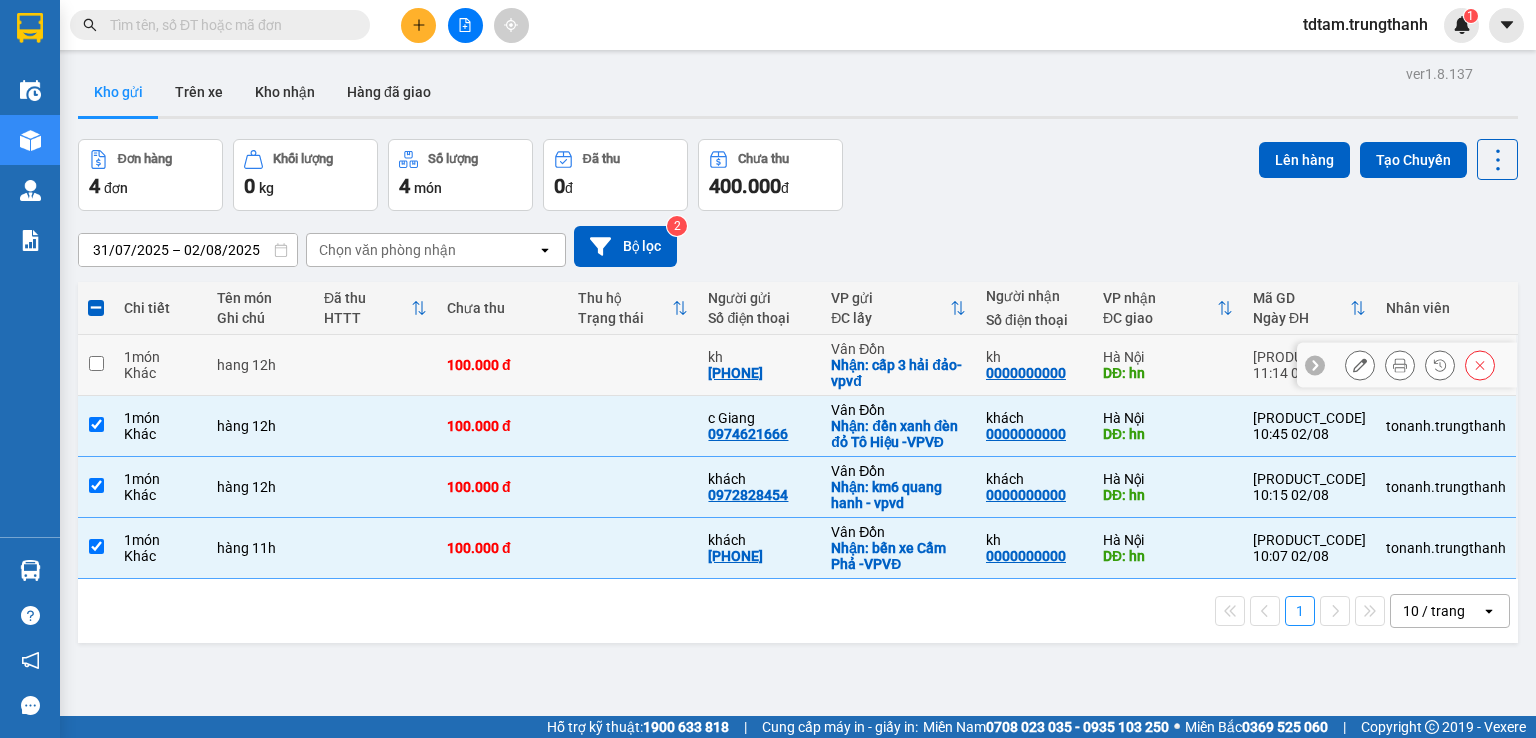 click at bounding box center [633, 365] 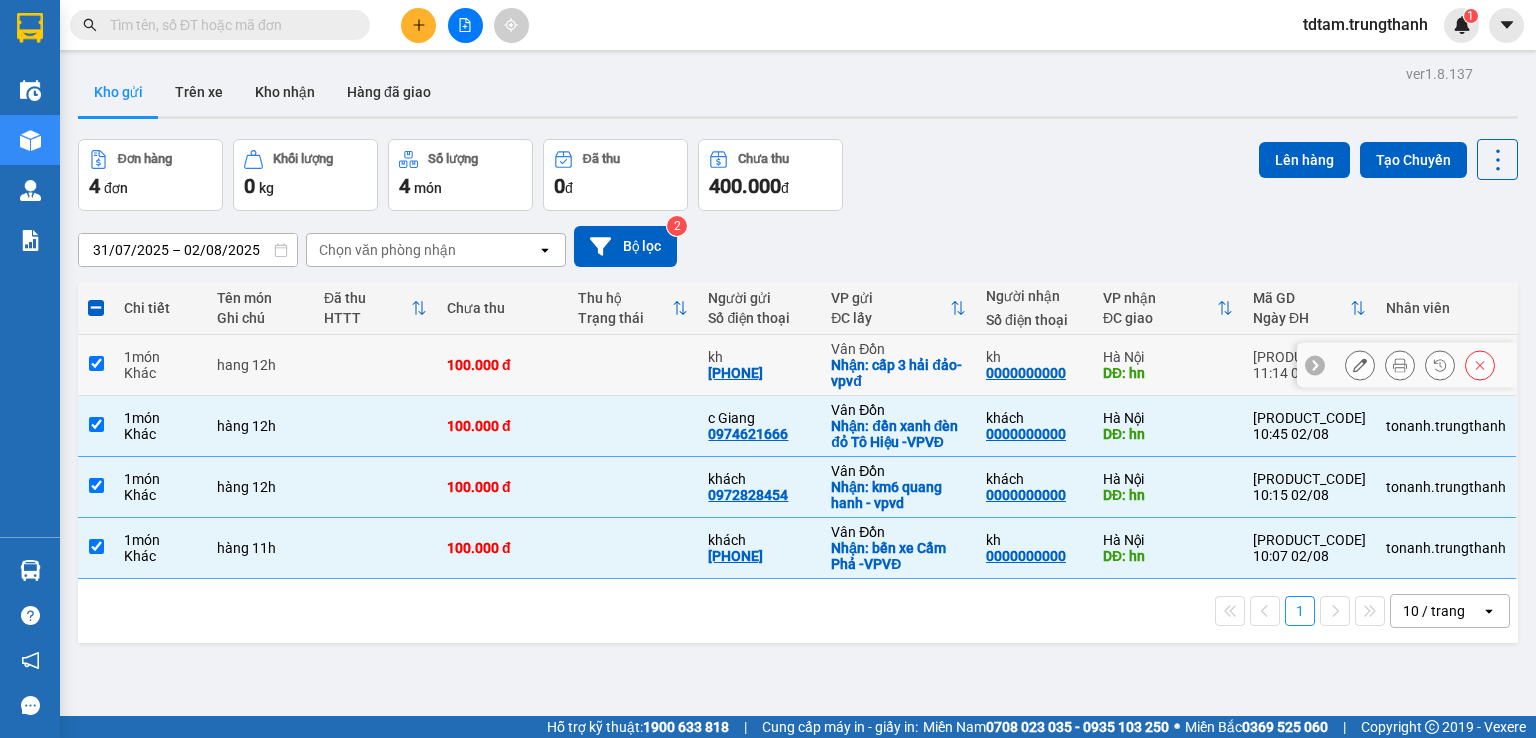 checkbox on "true" 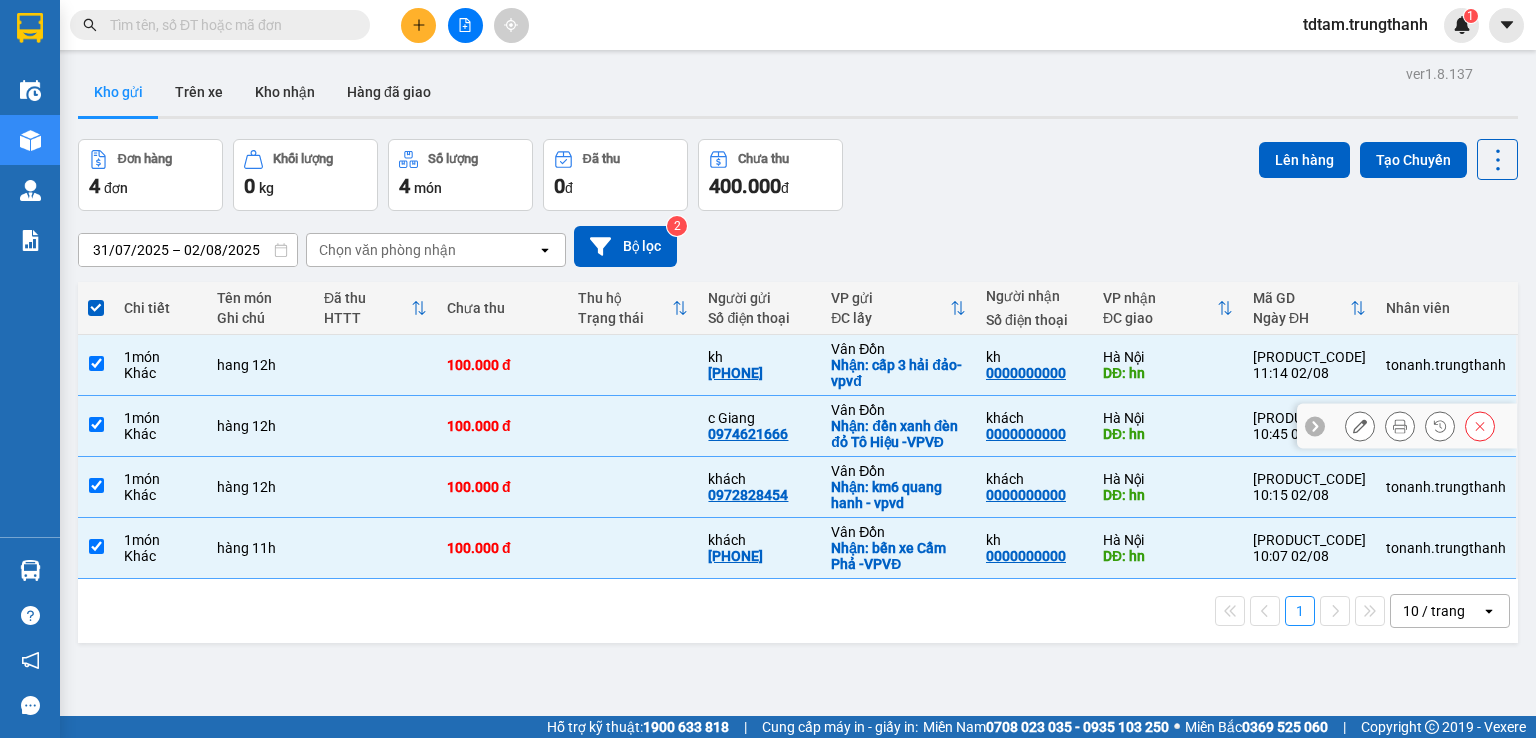 click at bounding box center (633, 426) 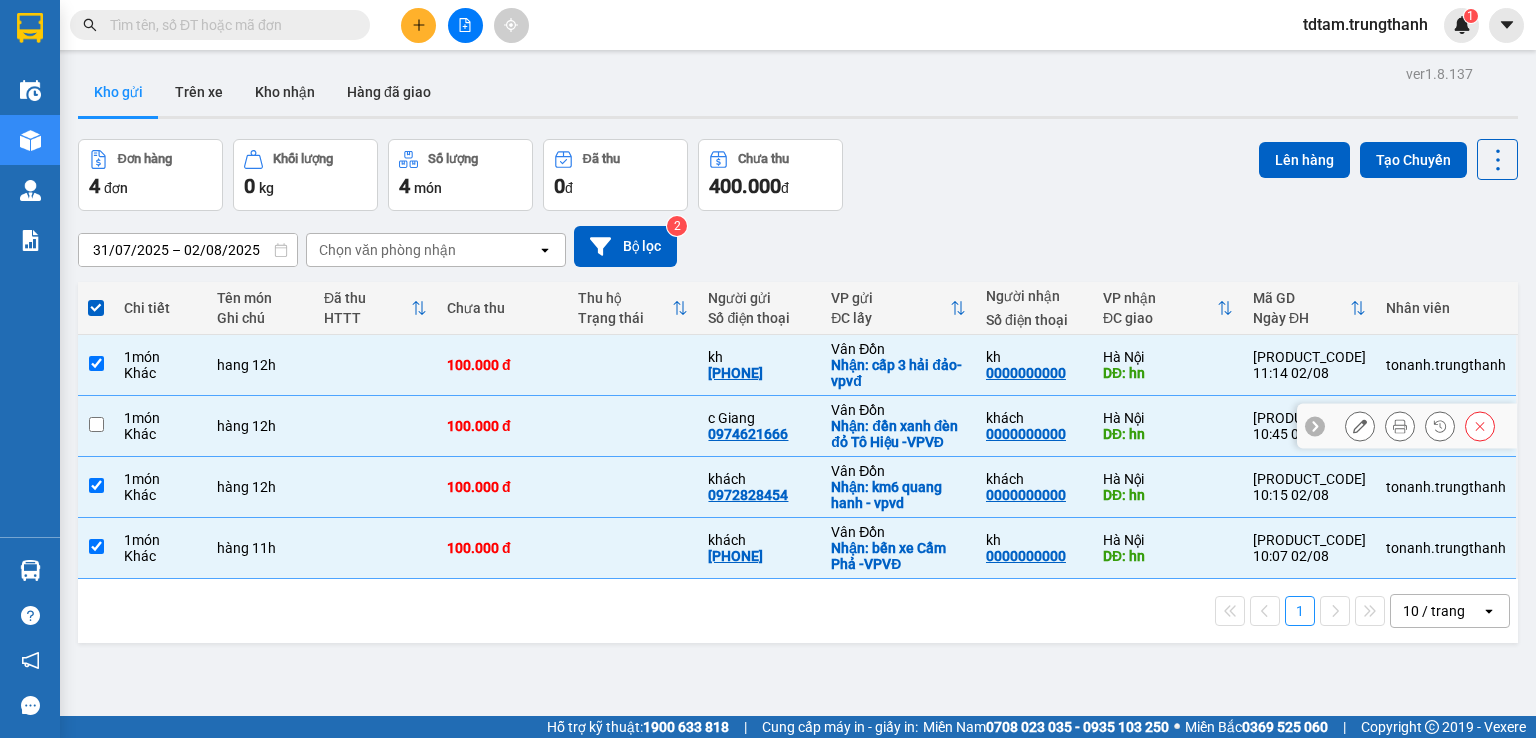 checkbox on "false" 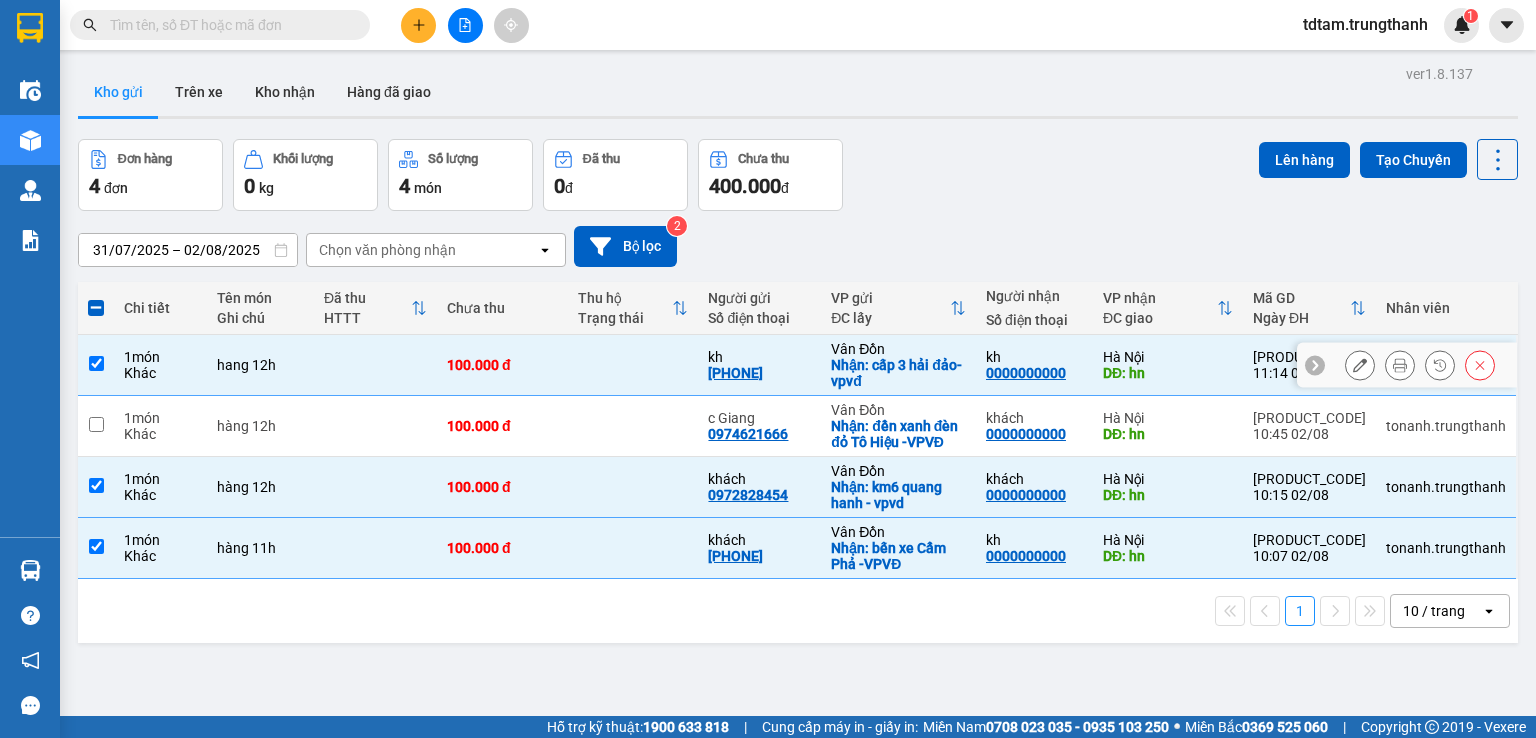click at bounding box center [633, 365] 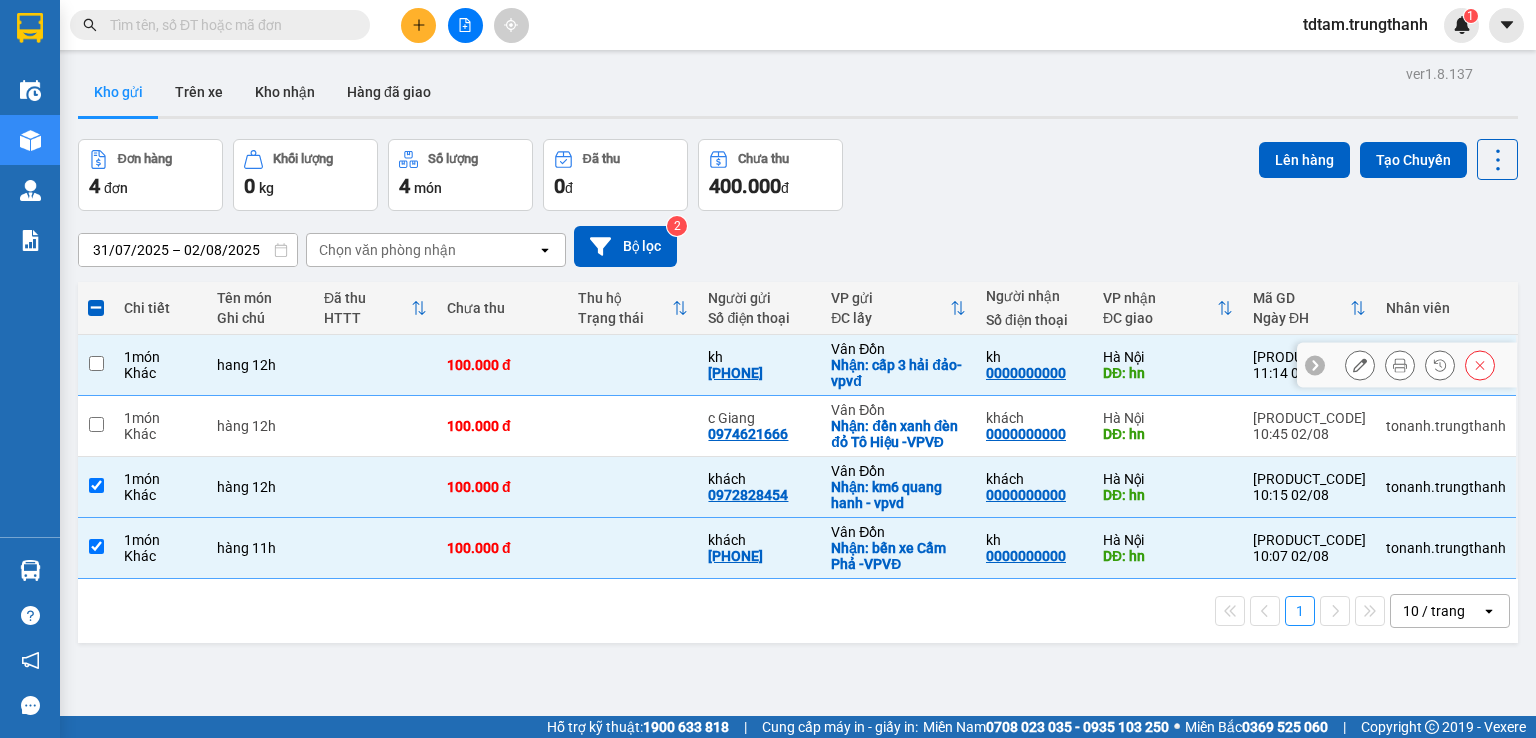 checkbox on "false" 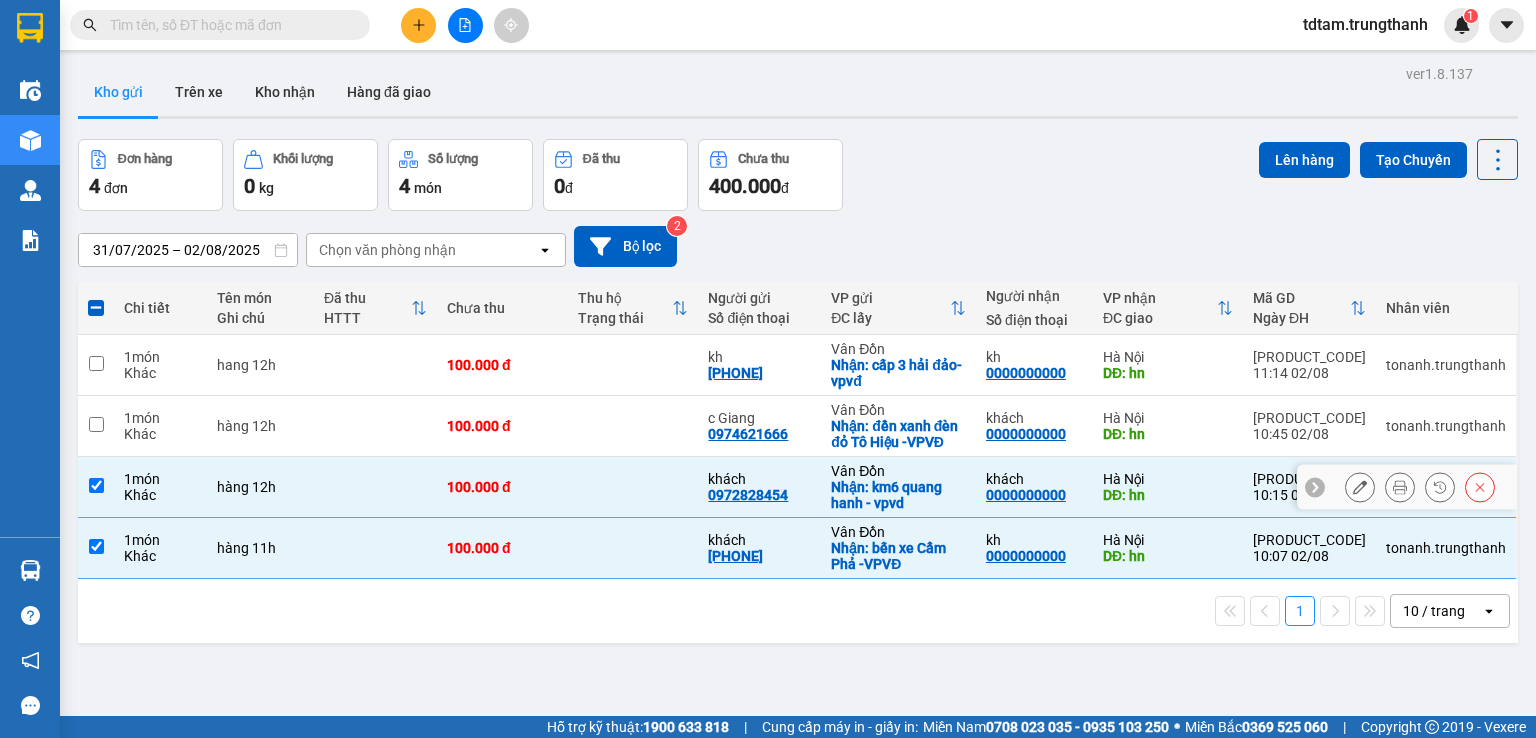 click at bounding box center [633, 487] 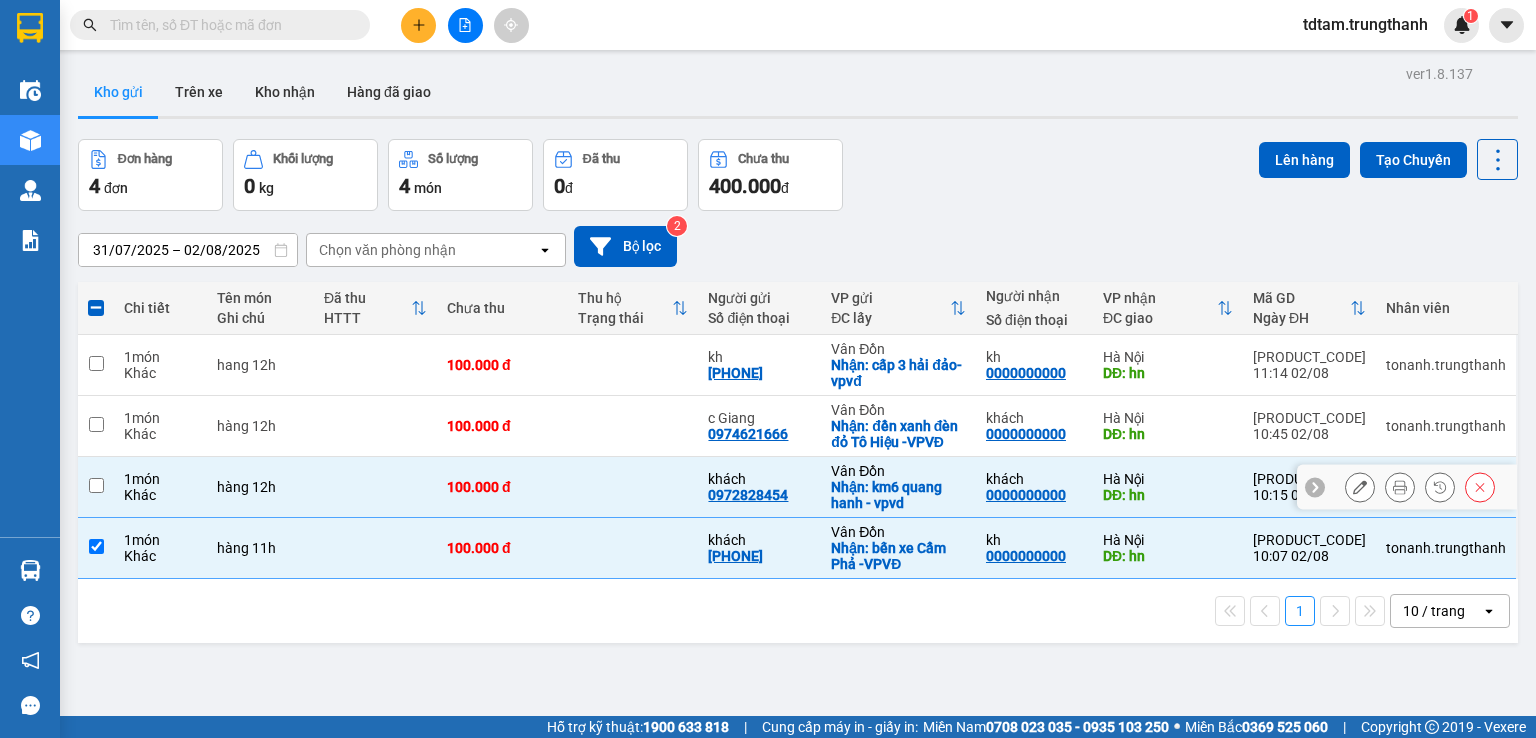 checkbox on "false" 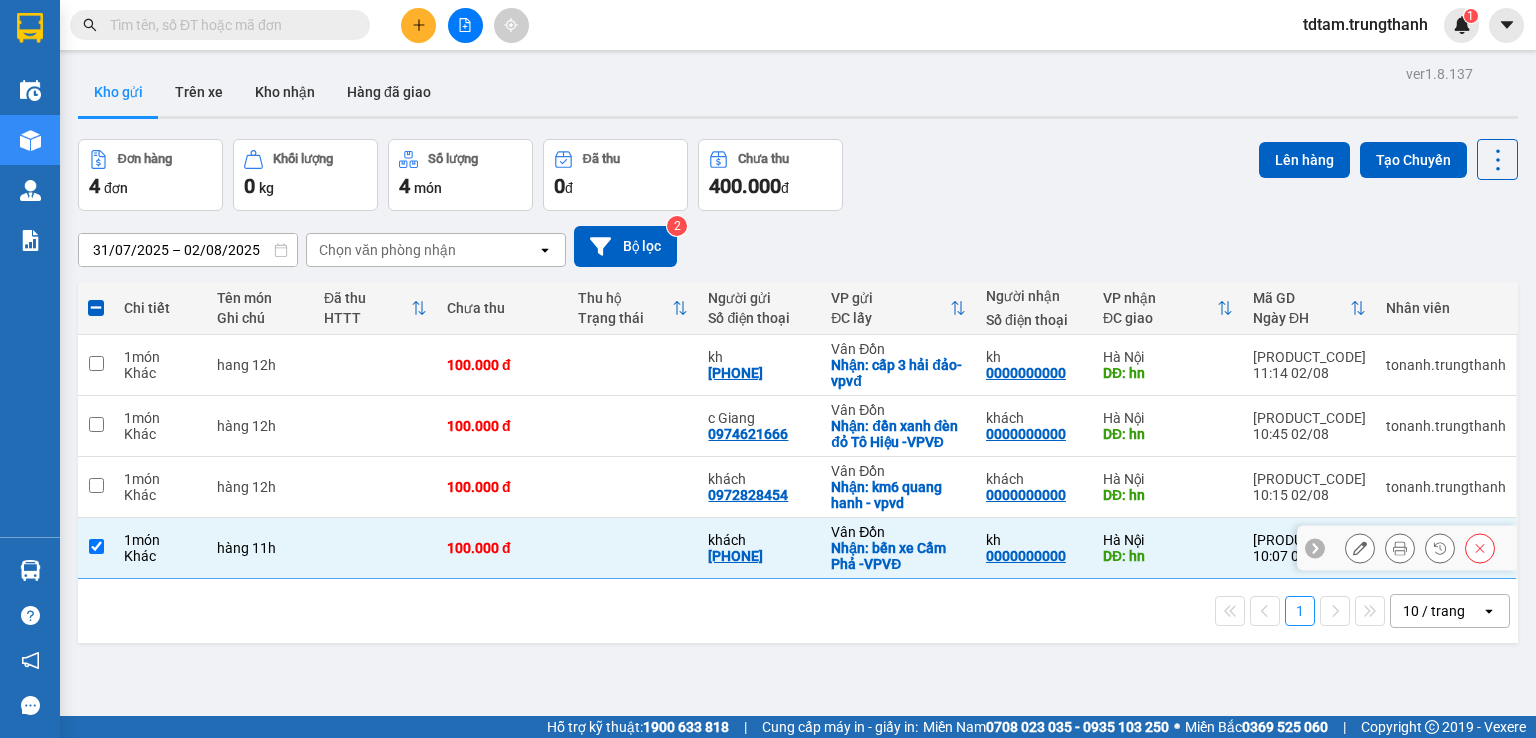 click at bounding box center [633, 548] 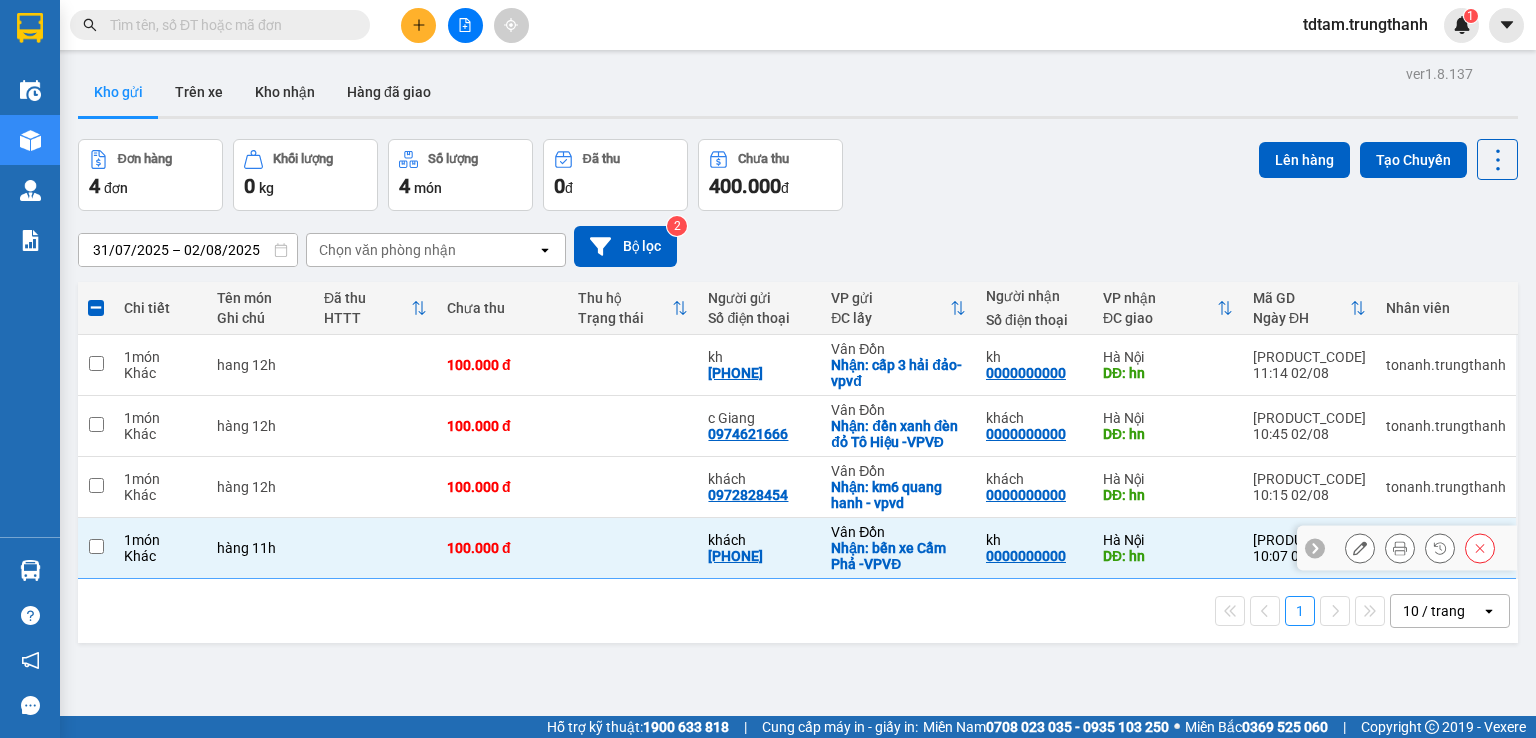checkbox on "false" 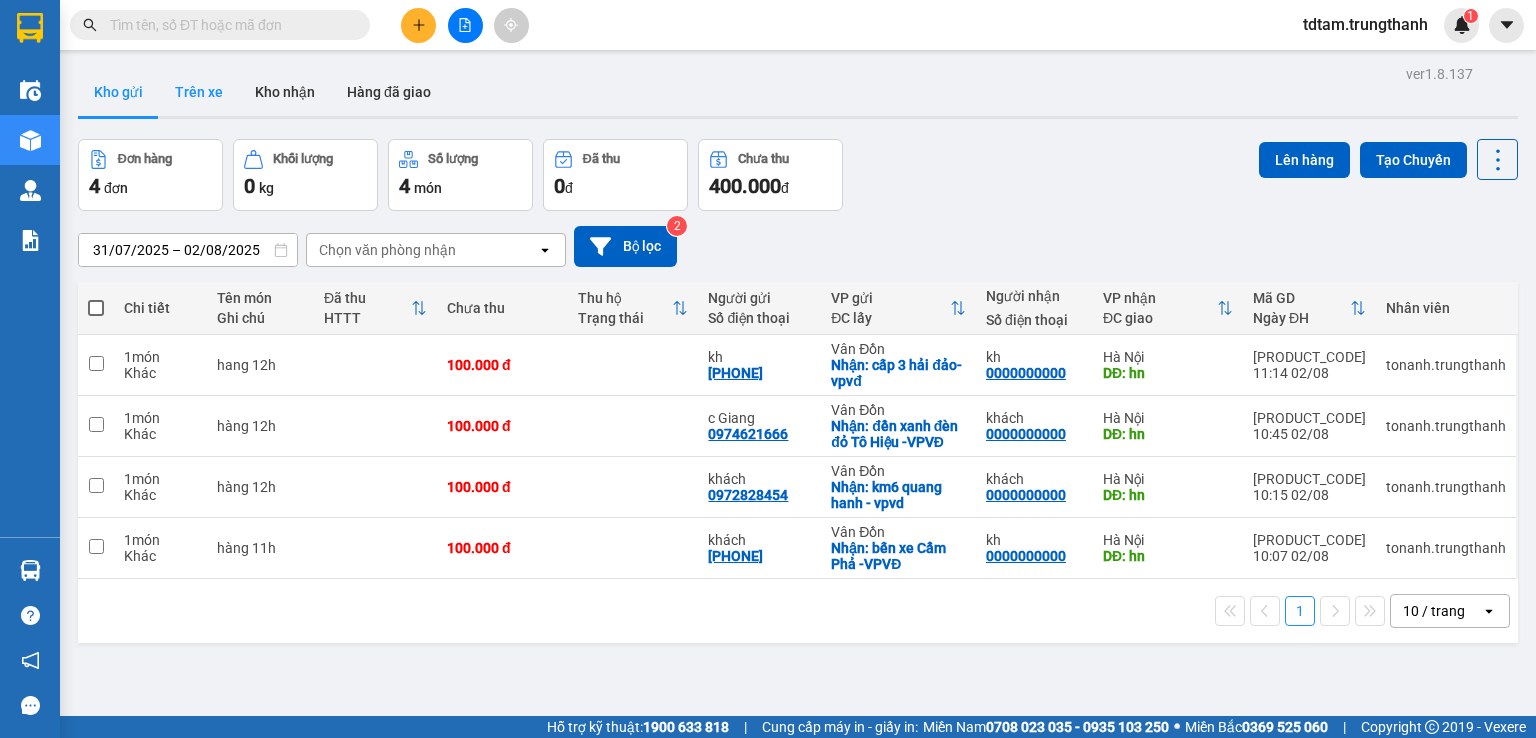 click on "Trên xe" at bounding box center (199, 92) 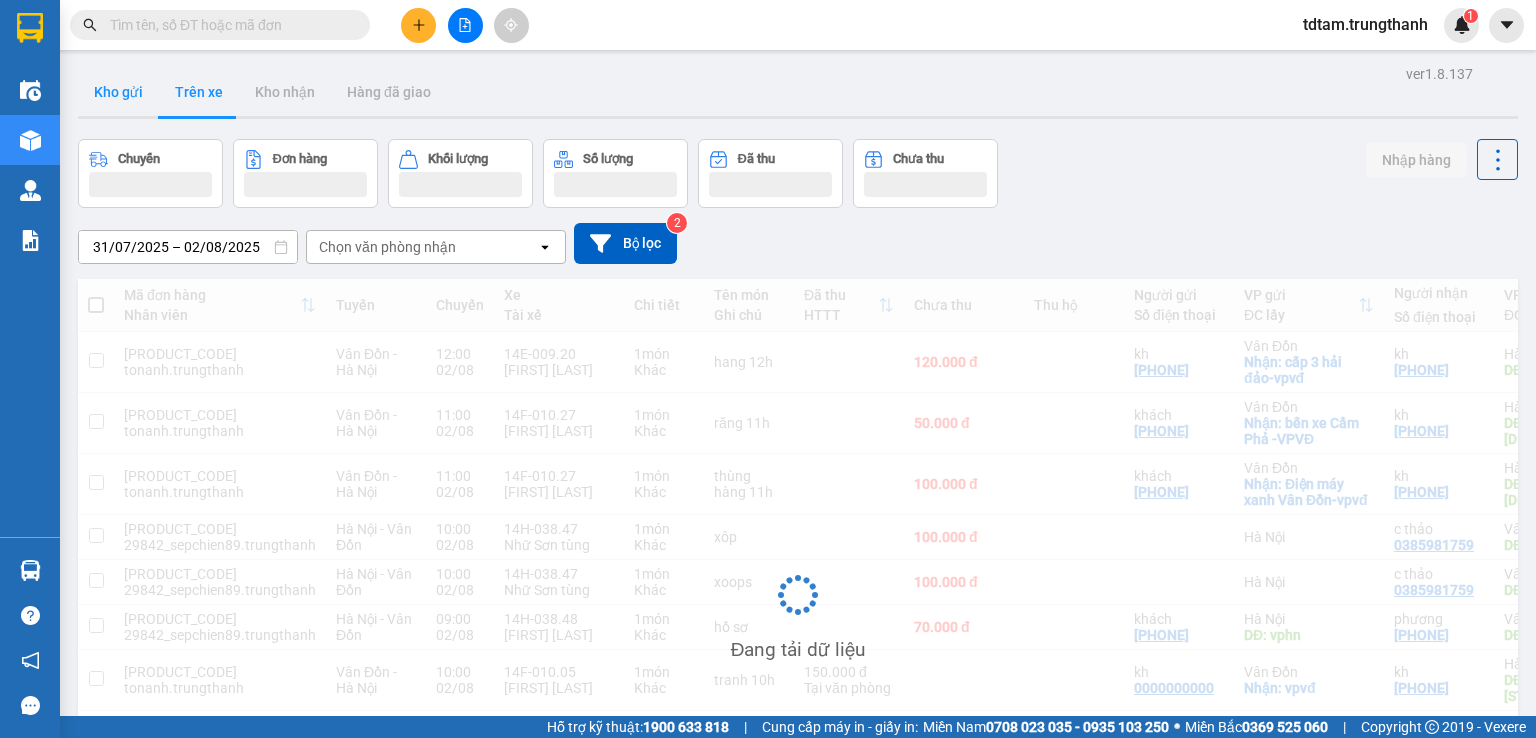 click on "Kho gửi" at bounding box center (118, 92) 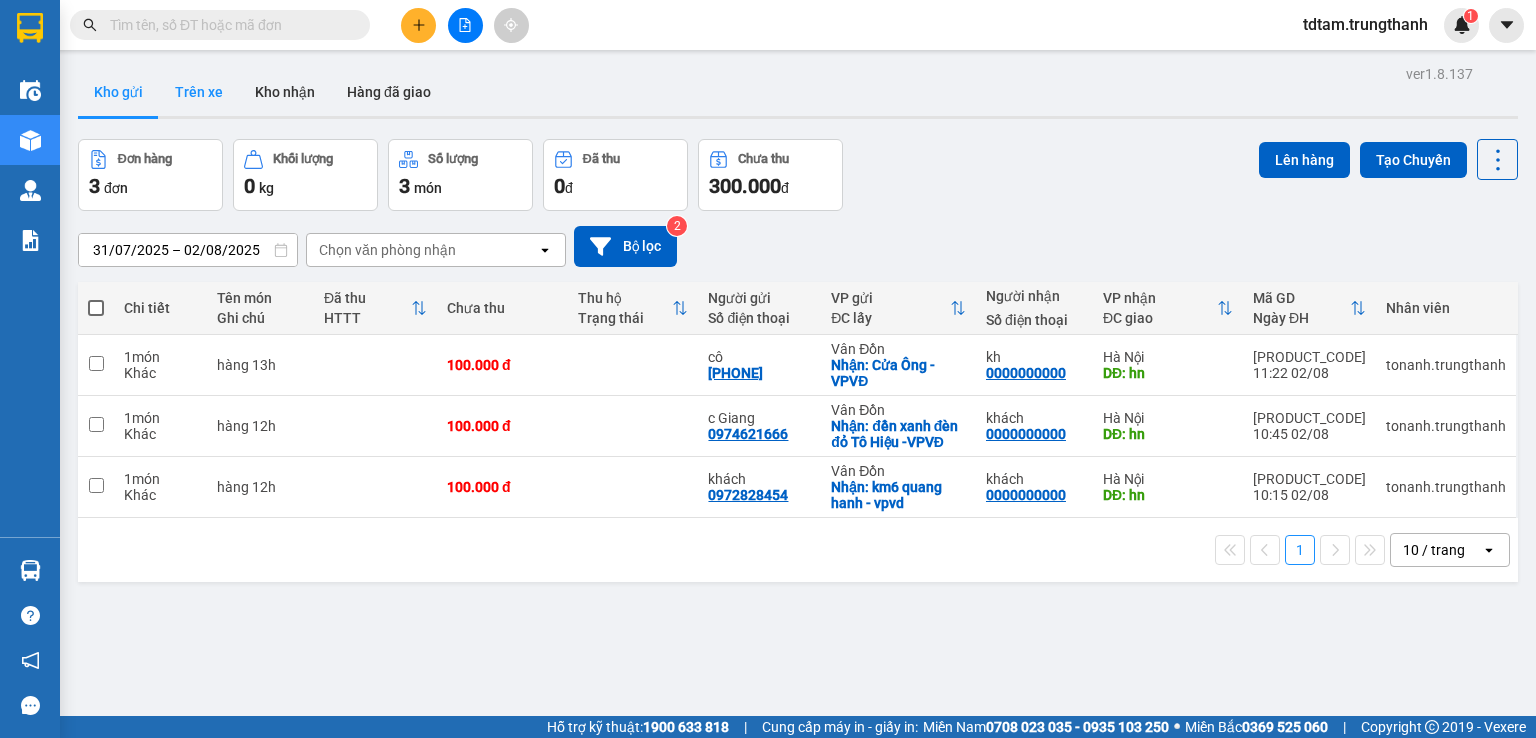 click on "Trên xe" at bounding box center [199, 92] 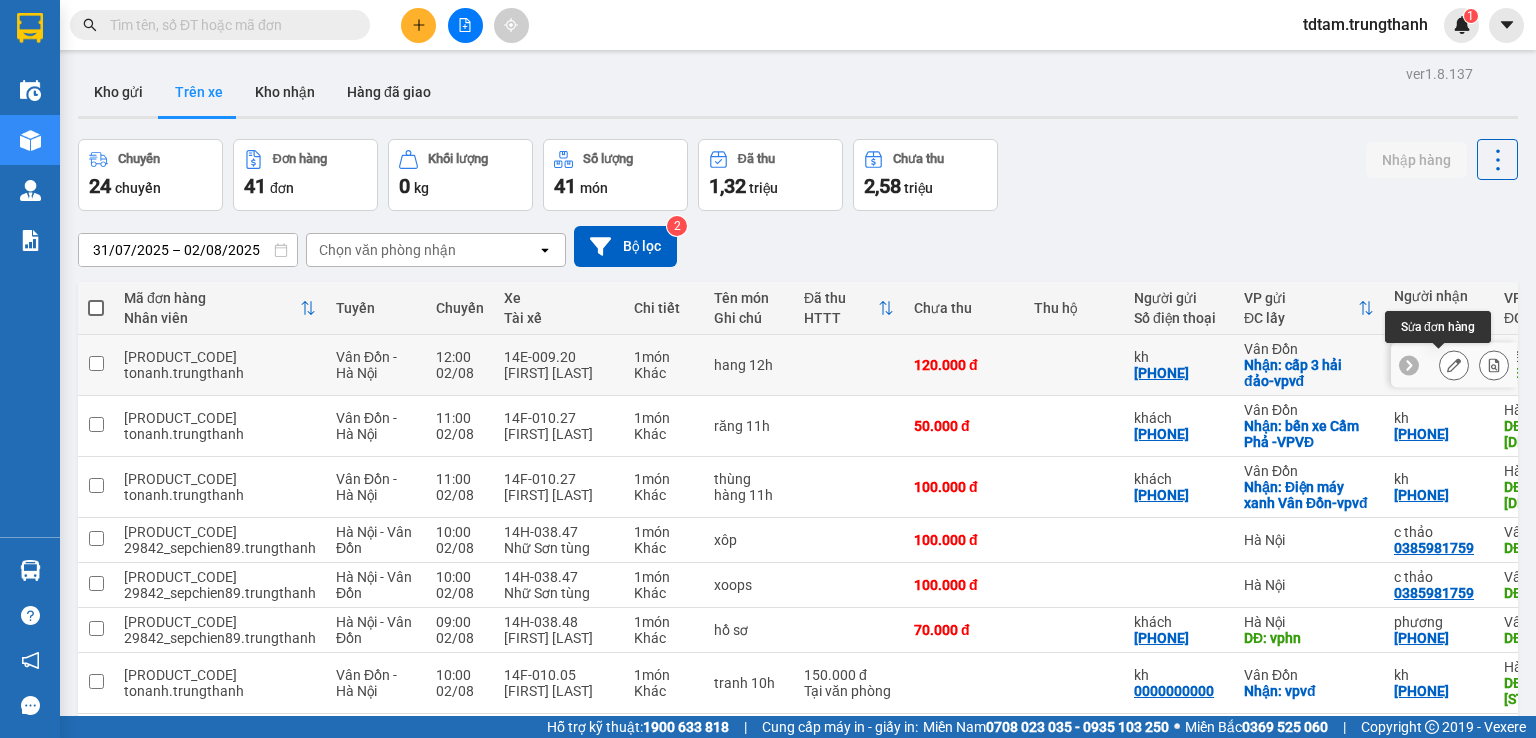 click 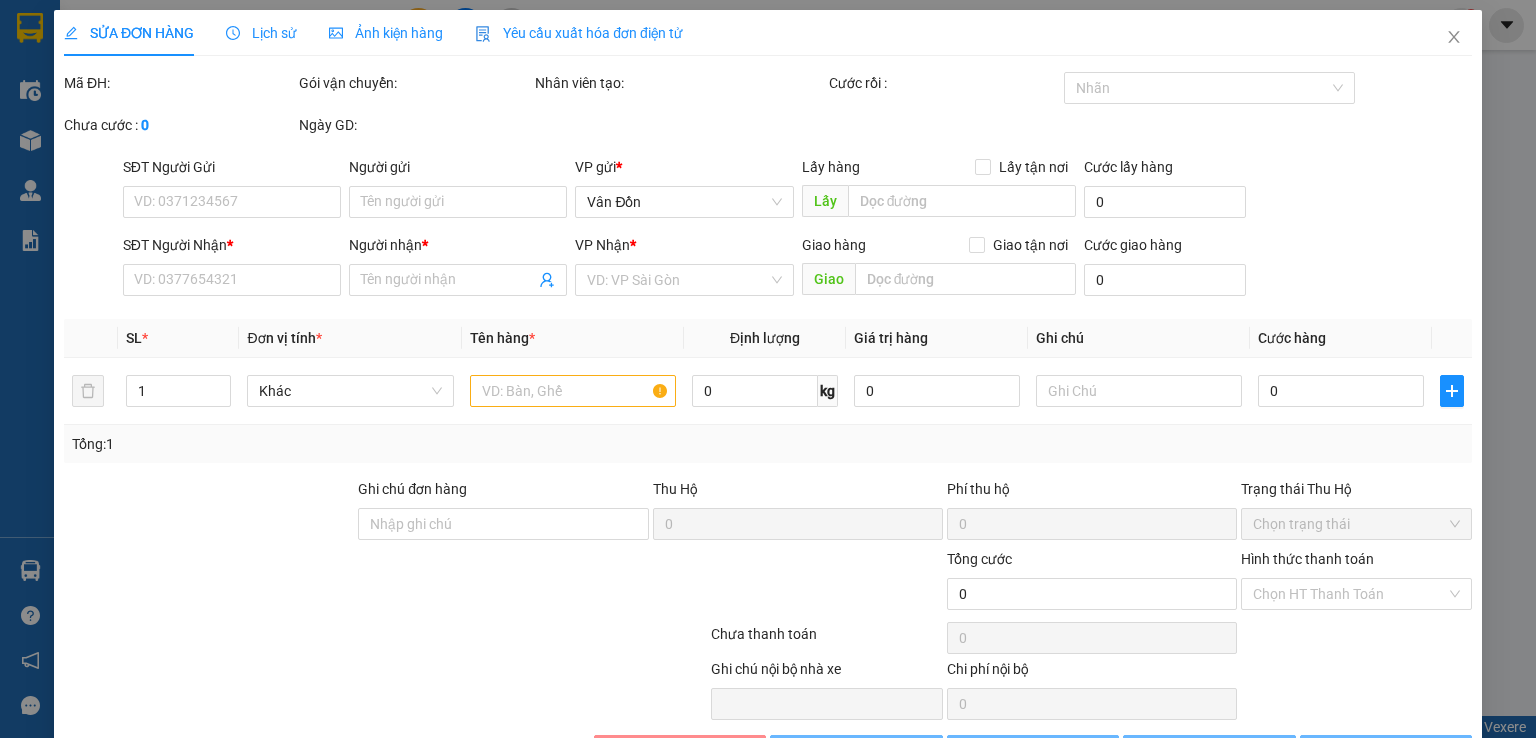 type on "[PHONE]" 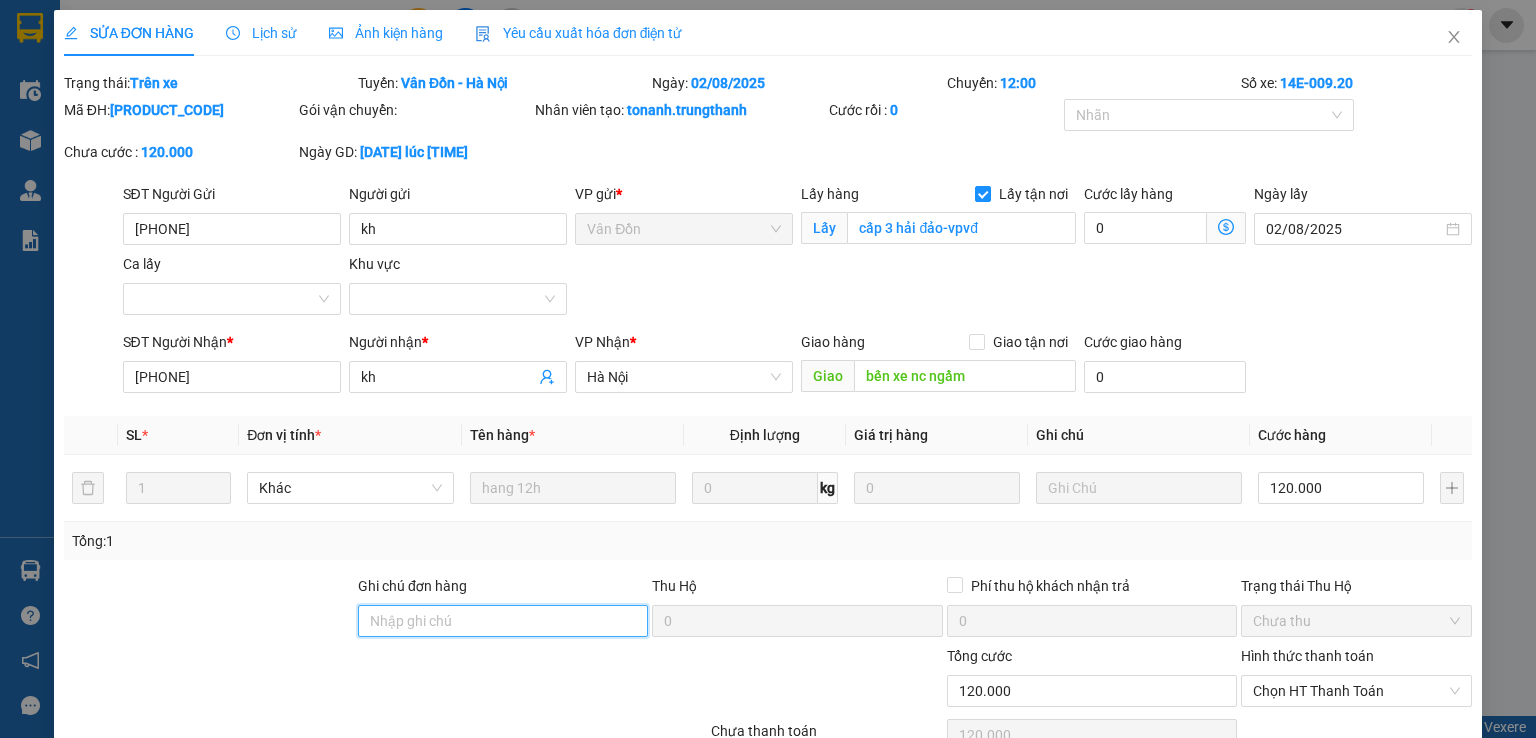 click on "Ghi chú đơn hàng" at bounding box center (503, 621) 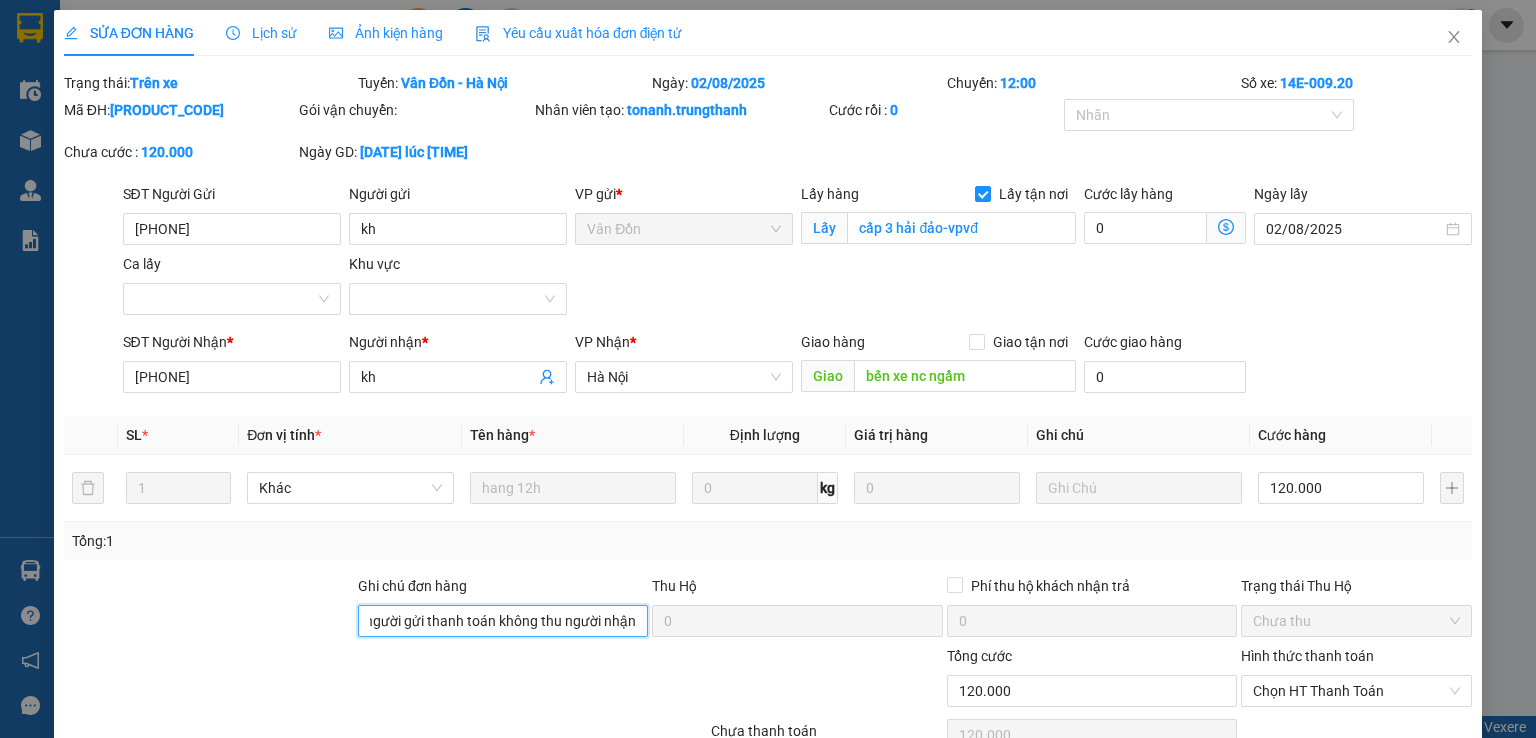 scroll, scrollTop: 0, scrollLeft: 145, axis: horizontal 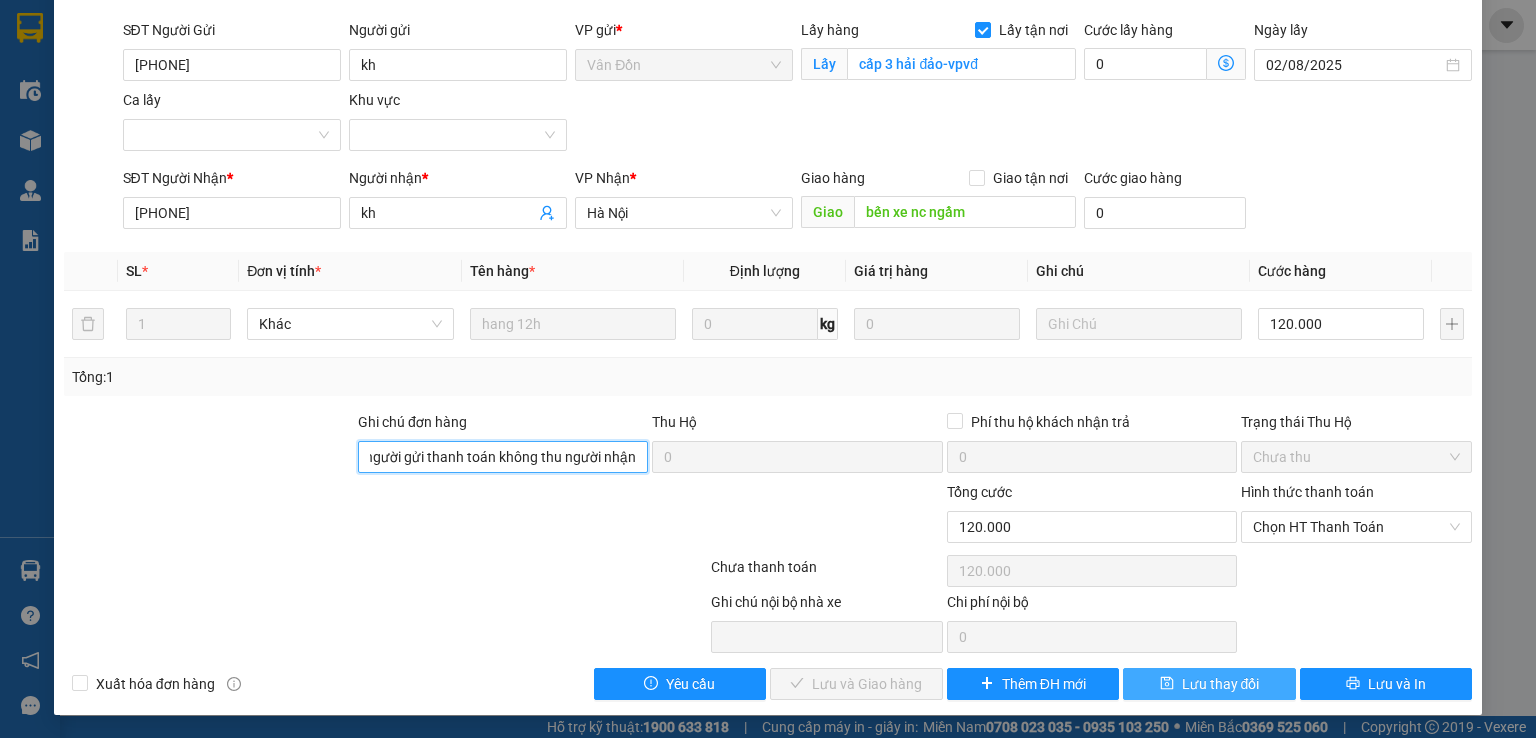 type on "tổng cước+ ship báo người gửi thanh toán không thu người nhận" 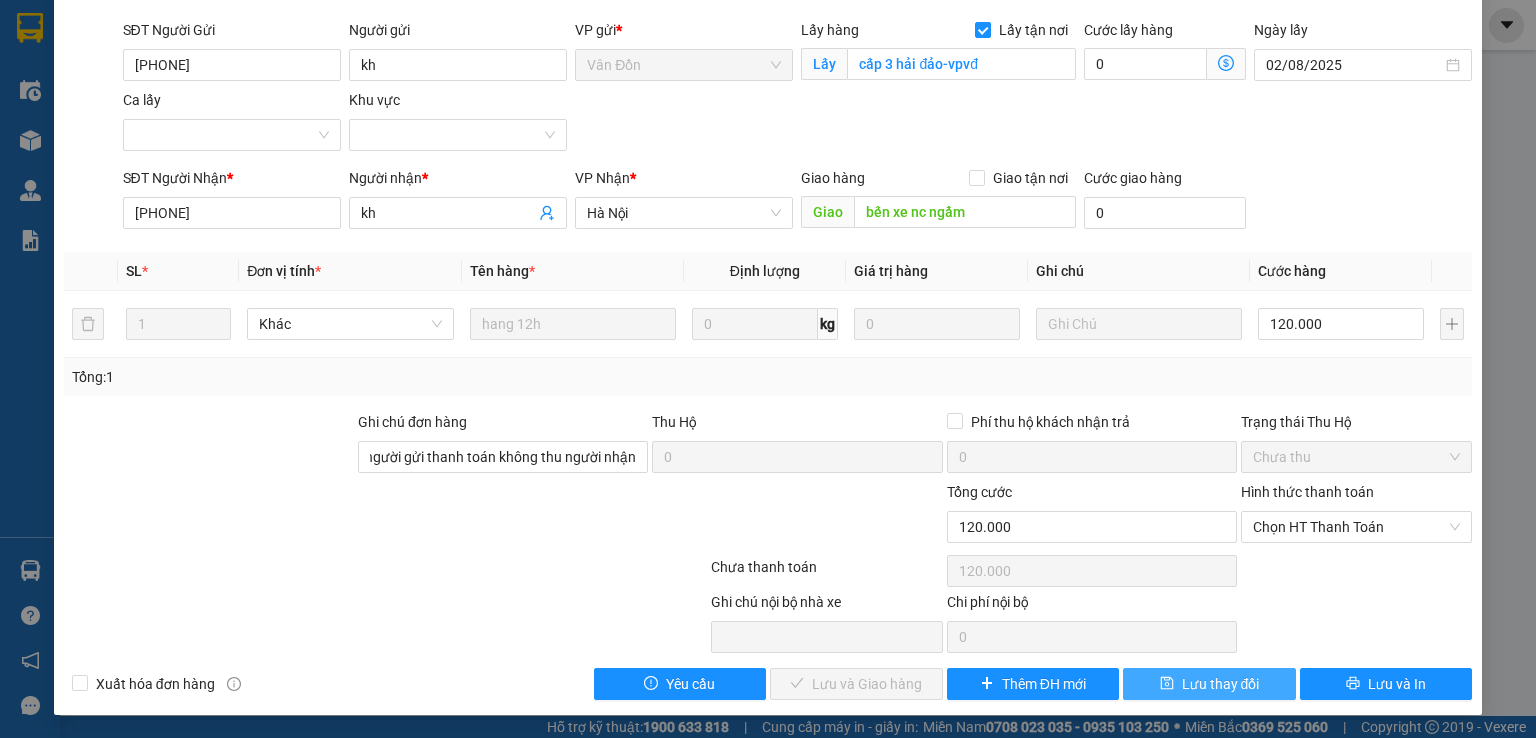scroll, scrollTop: 0, scrollLeft: 0, axis: both 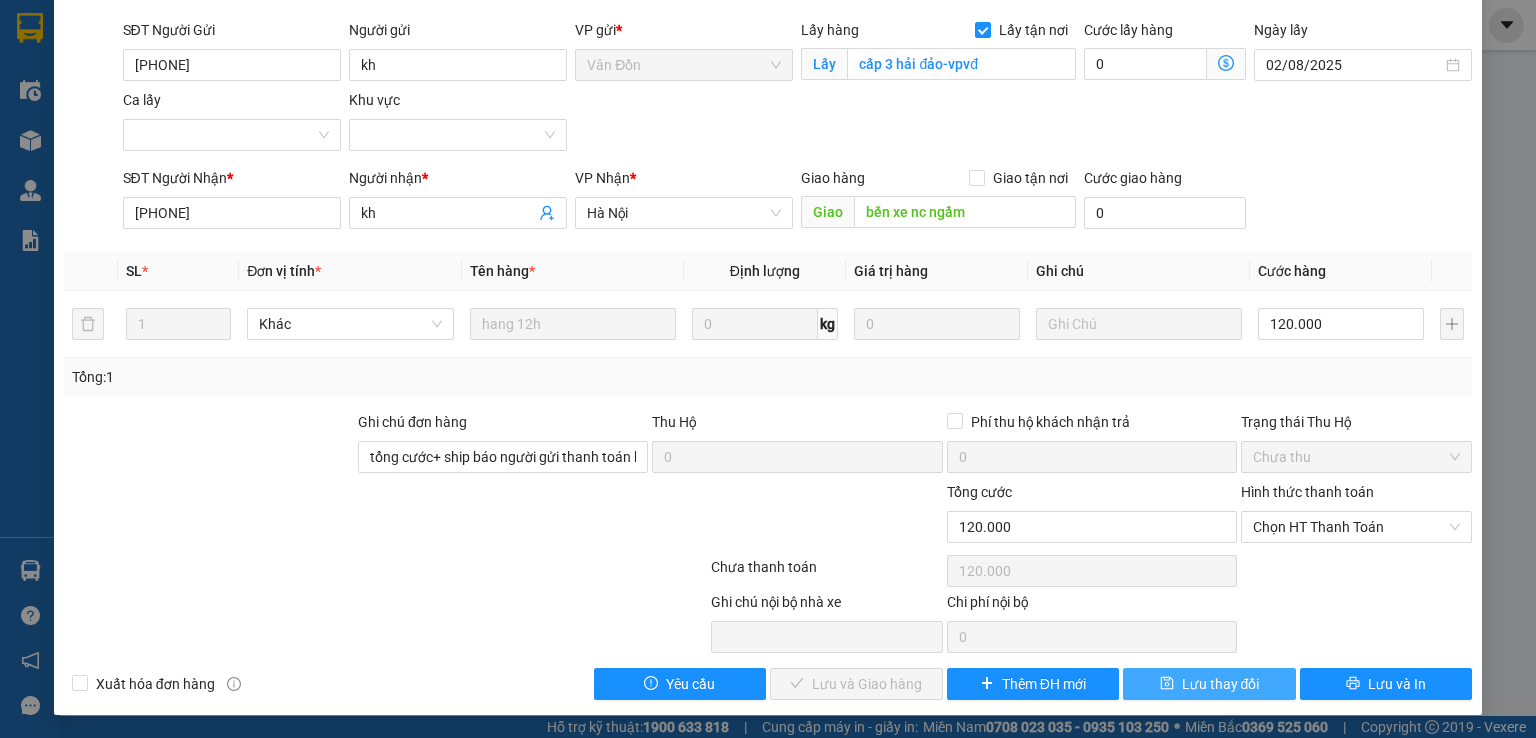 click on "Lưu thay đổi" at bounding box center [1221, 684] 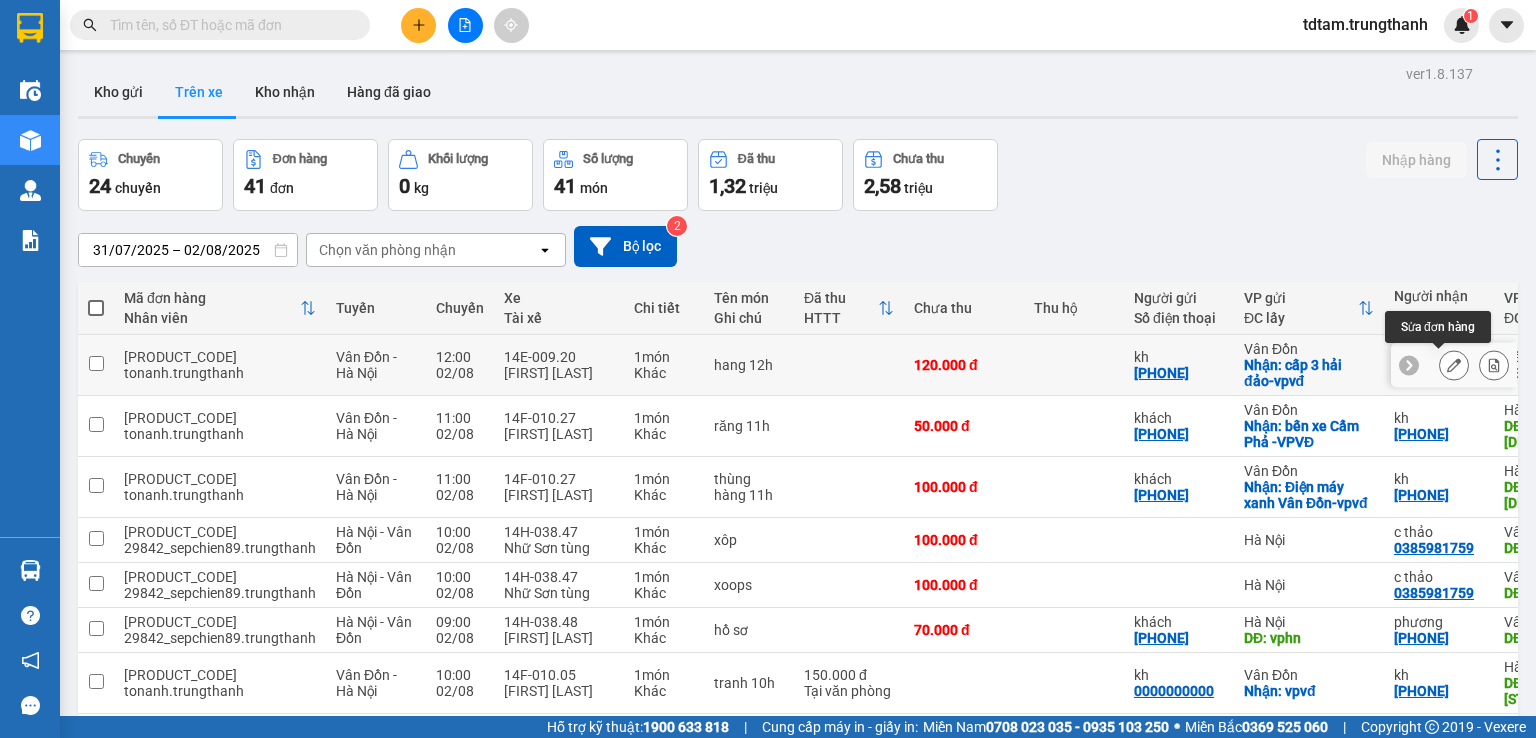 click at bounding box center (1454, 365) 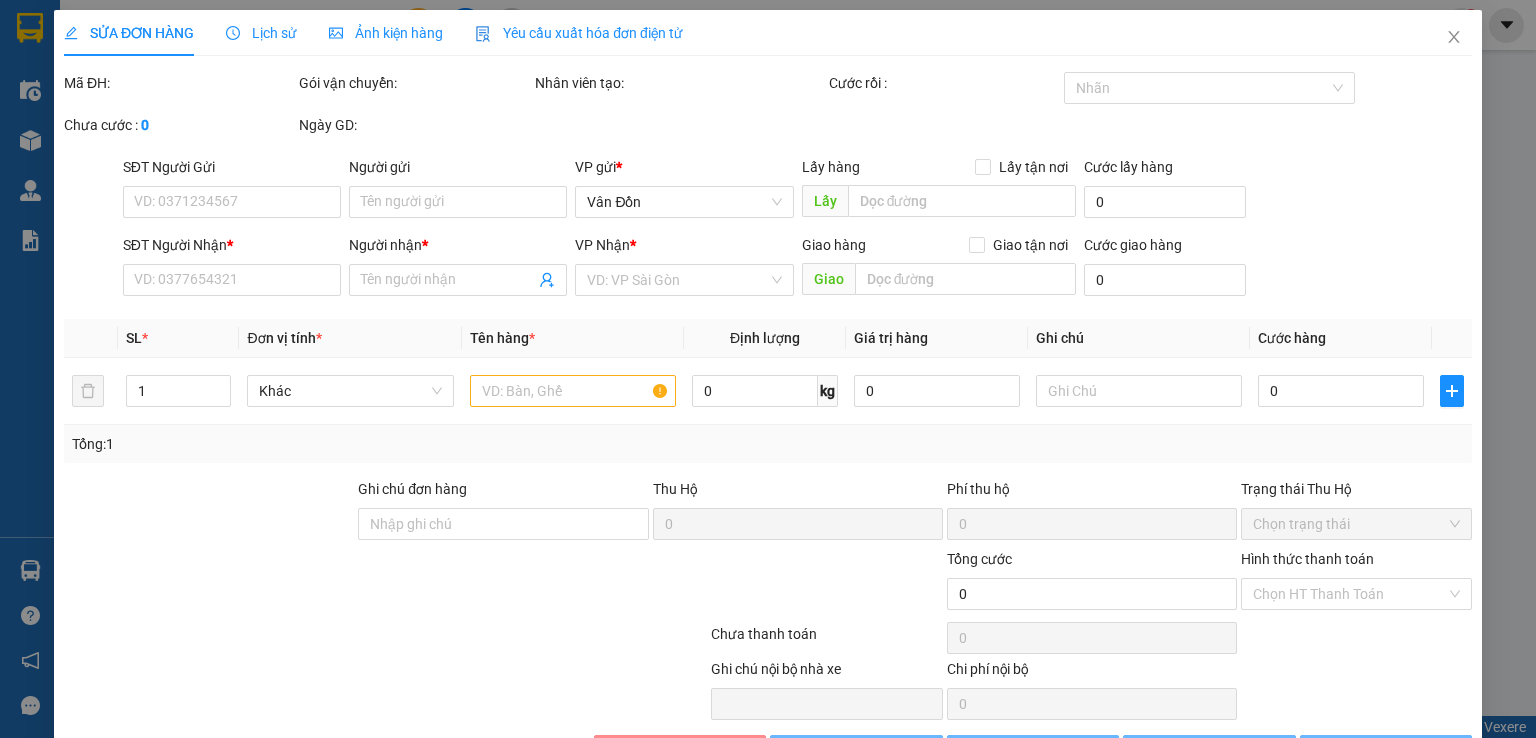 type on "[PHONE]" 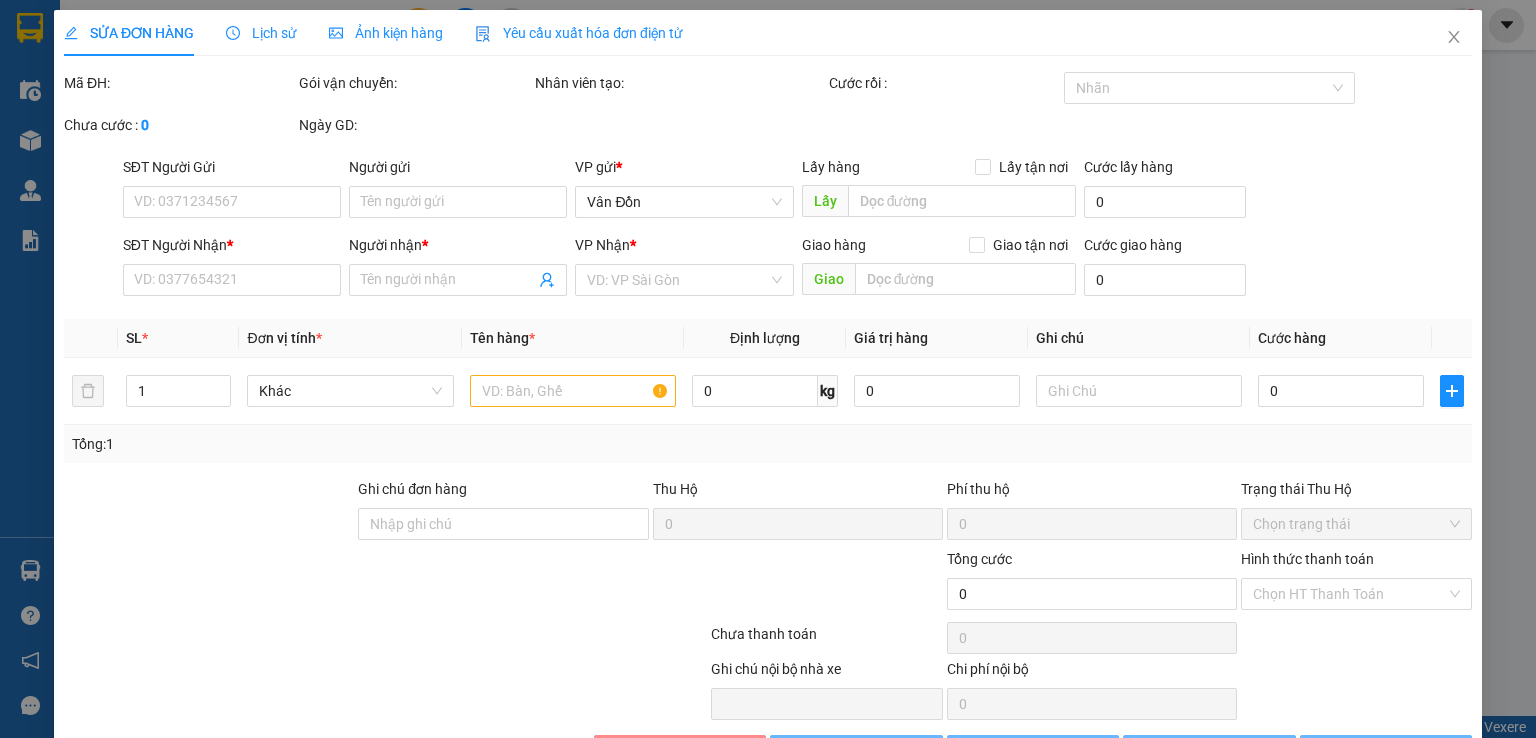 type on "kh" 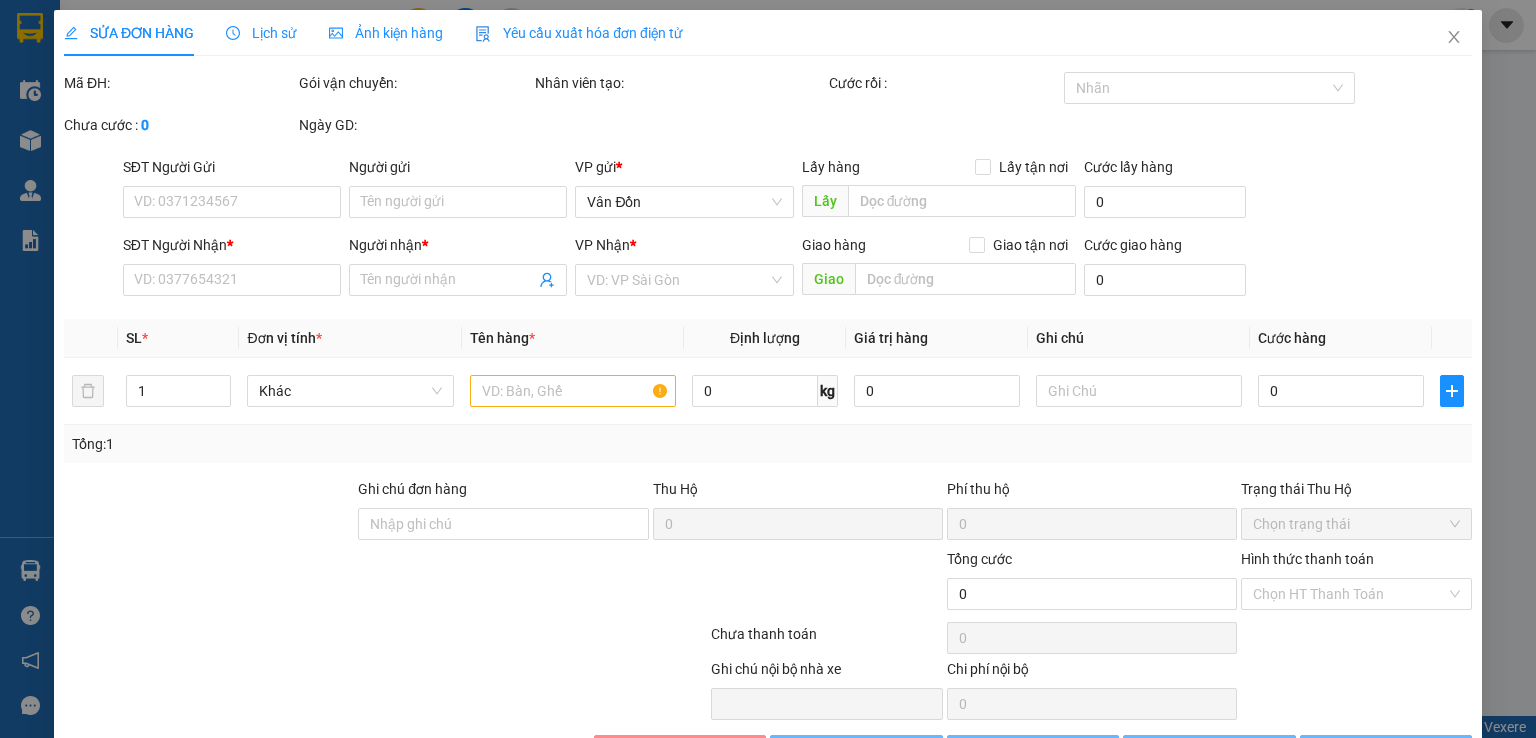 type on "120.000" 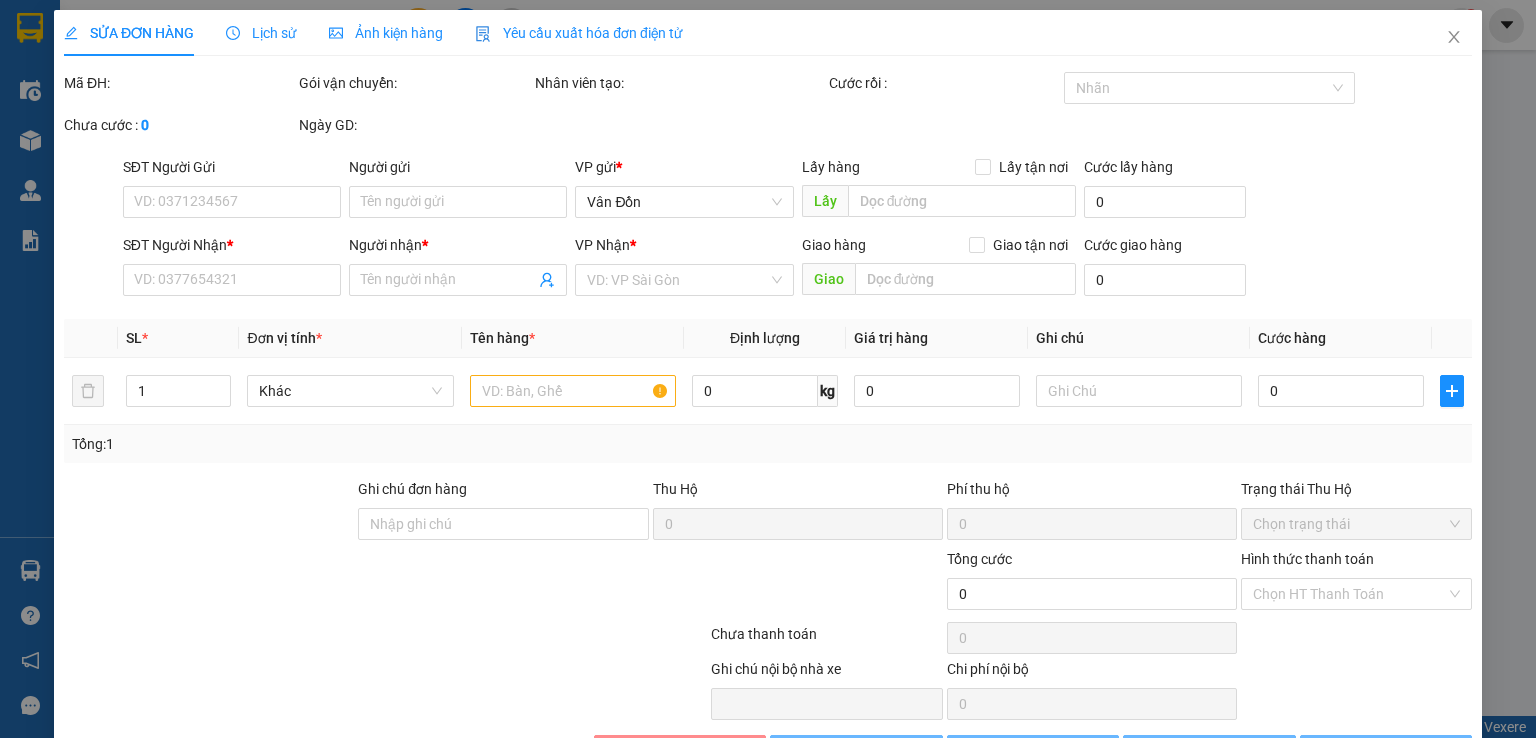 type on "120.000" 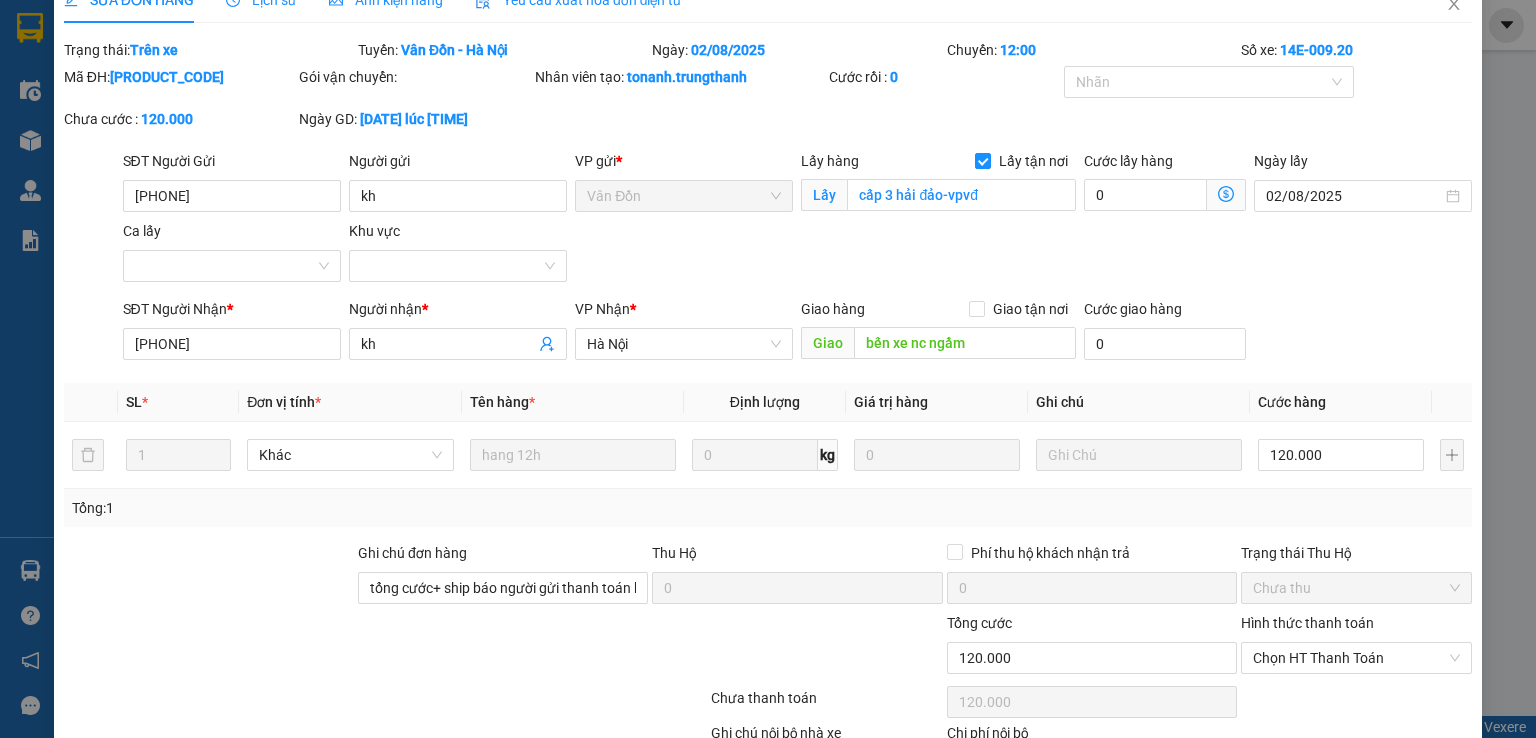 scroll, scrollTop: 0, scrollLeft: 0, axis: both 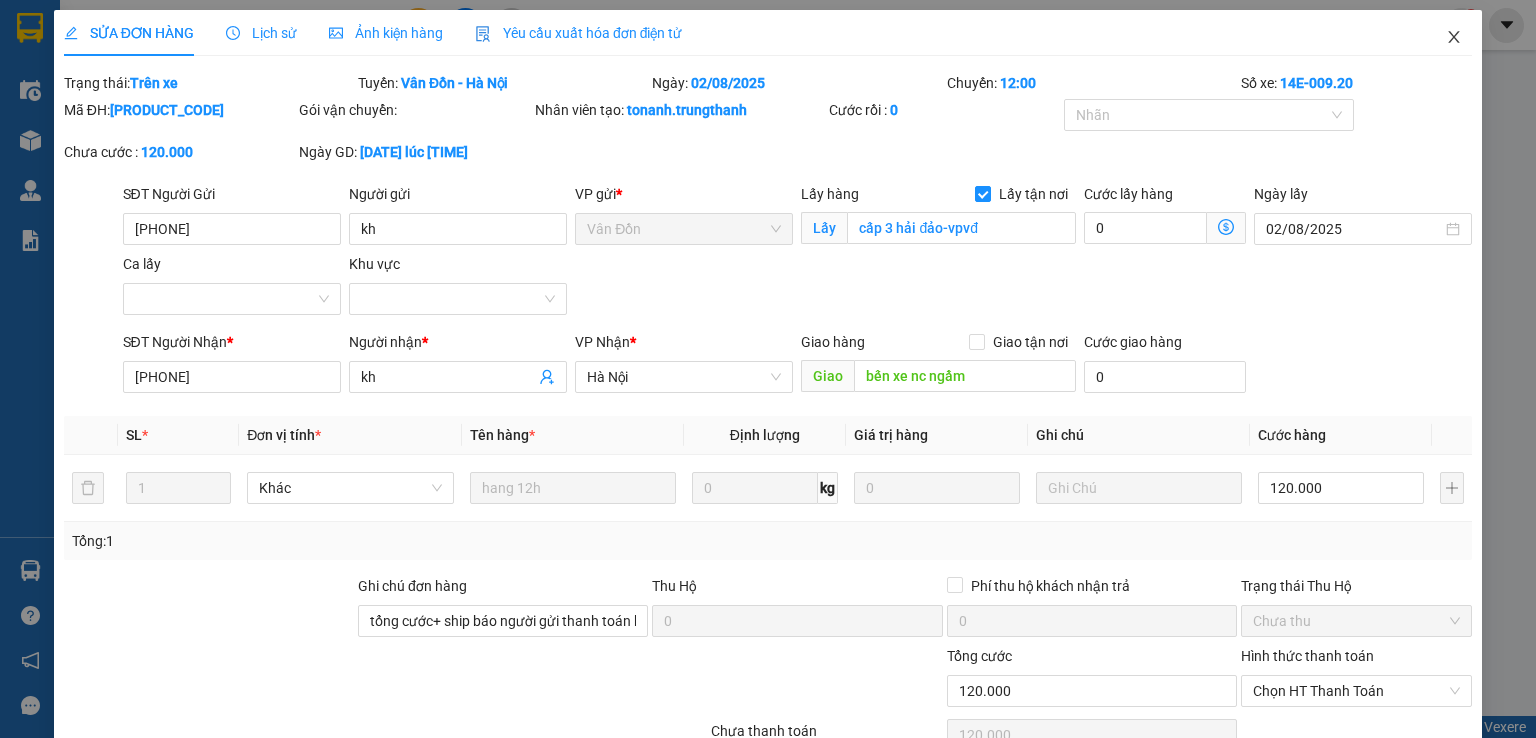 click 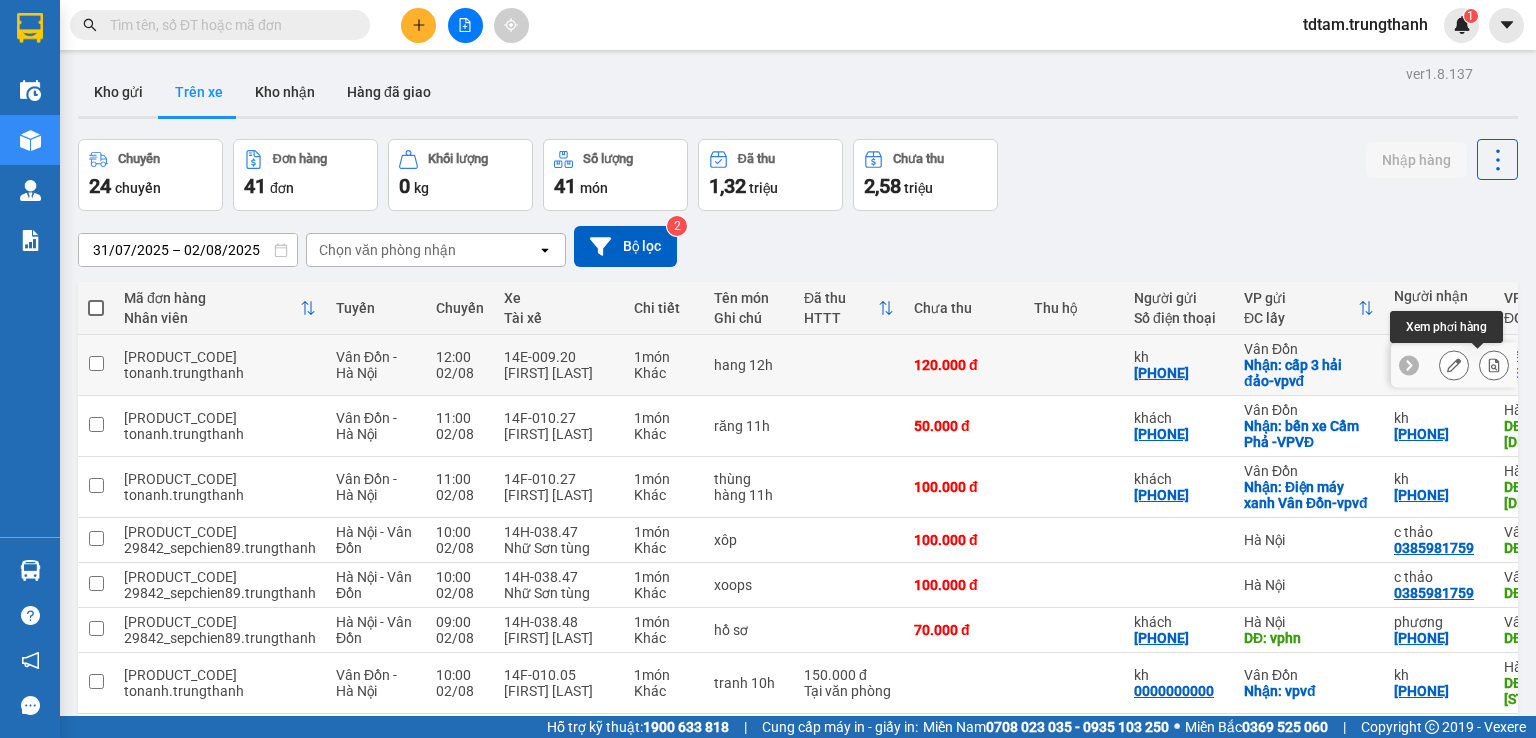 click 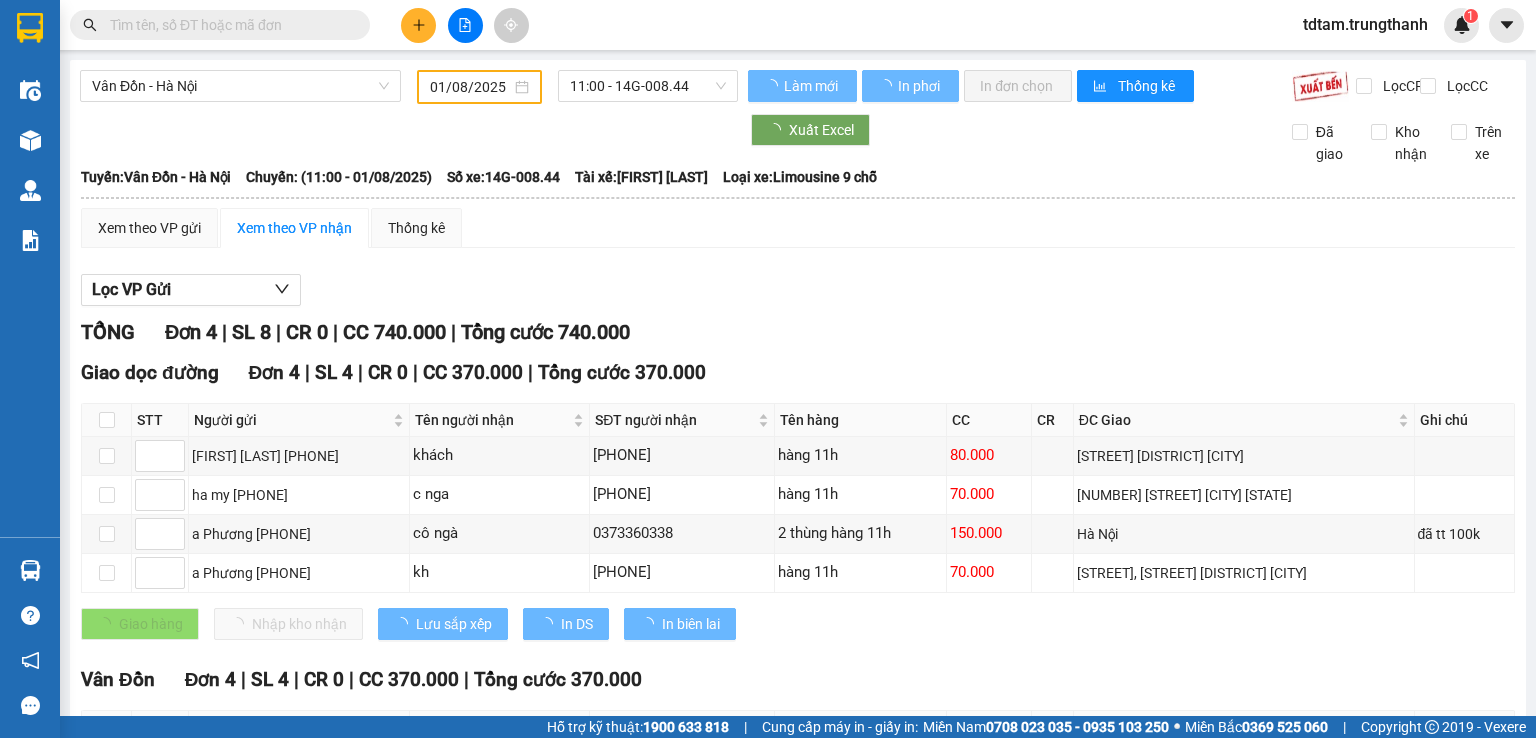 type on "02/08/2025" 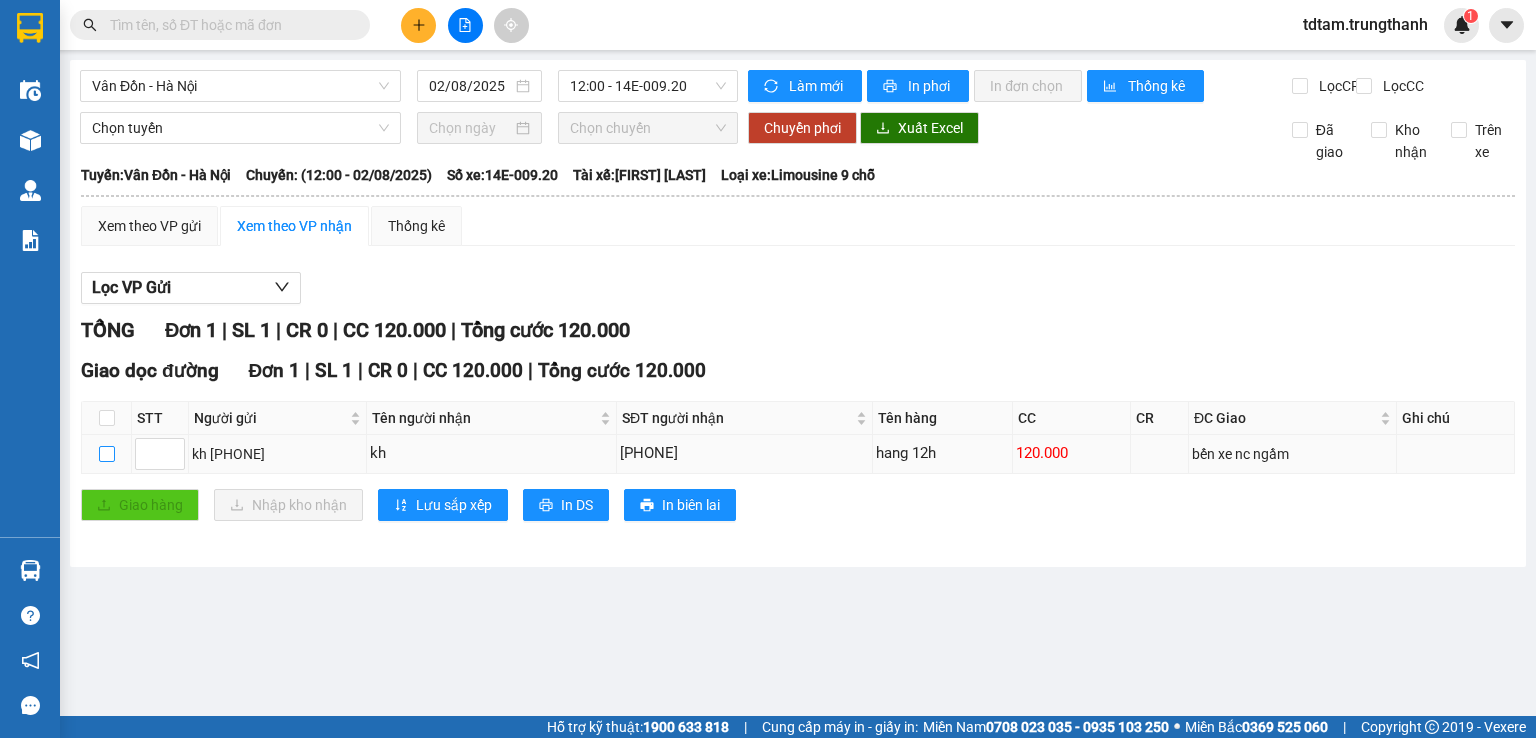 click at bounding box center [107, 454] 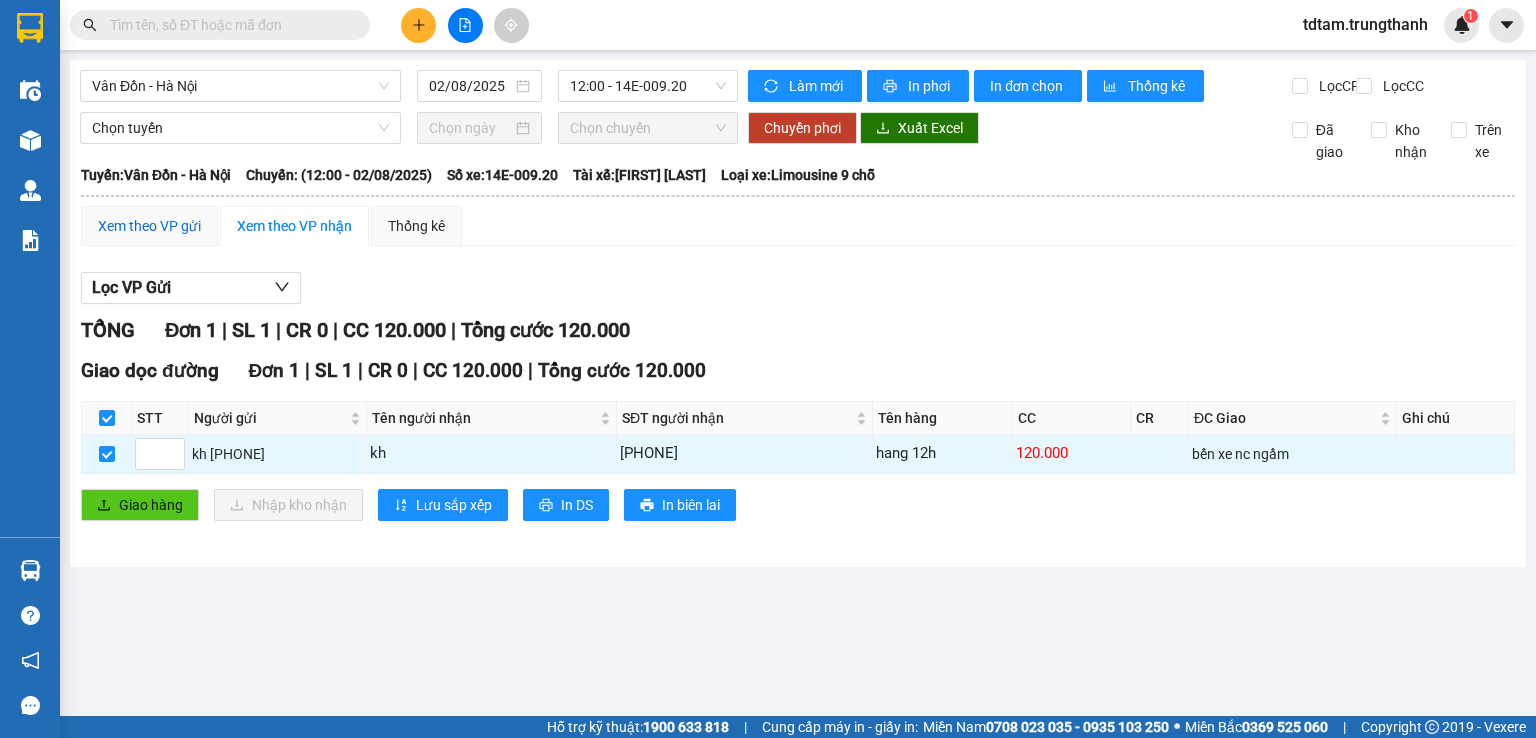 click on "Xem theo VP gửi" at bounding box center (149, 226) 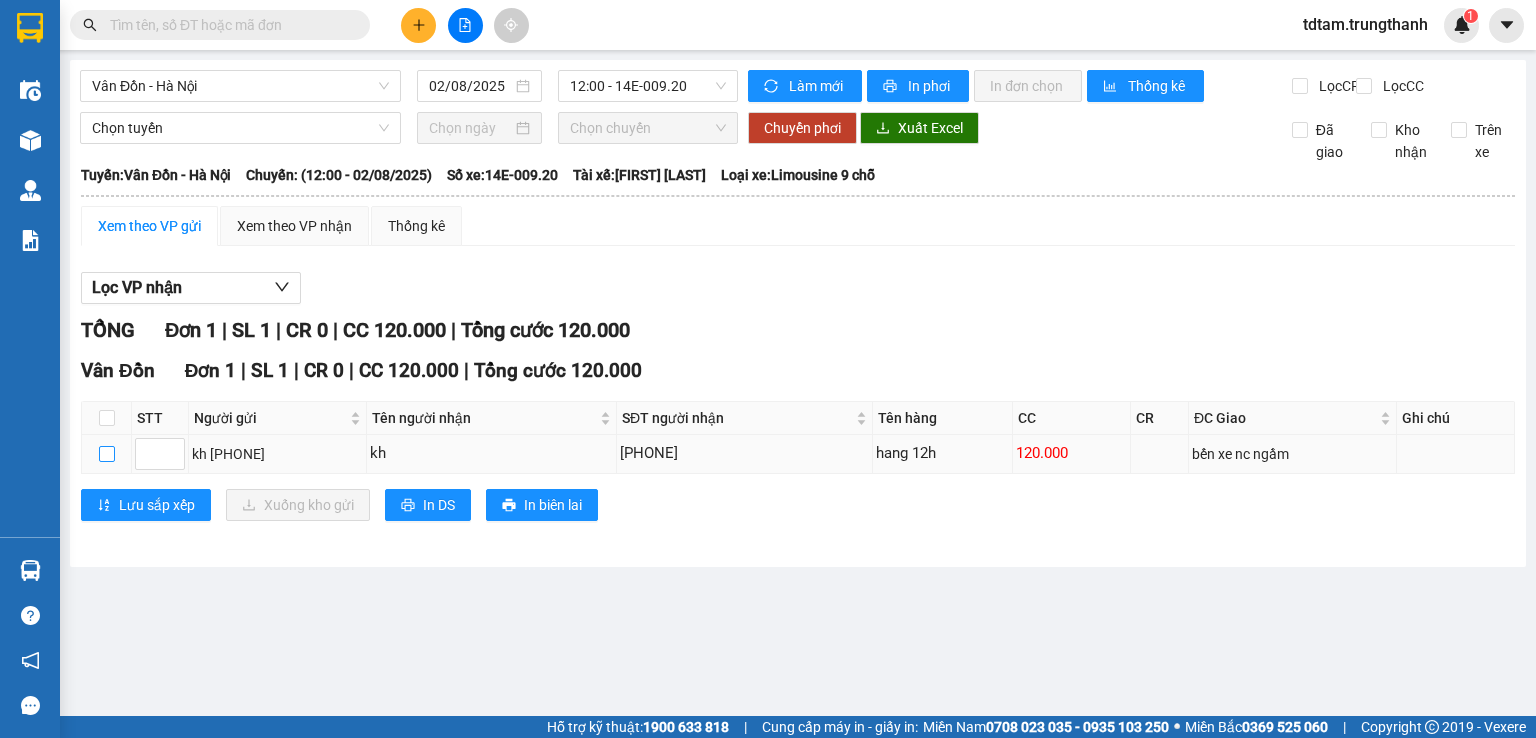 click at bounding box center (107, 454) 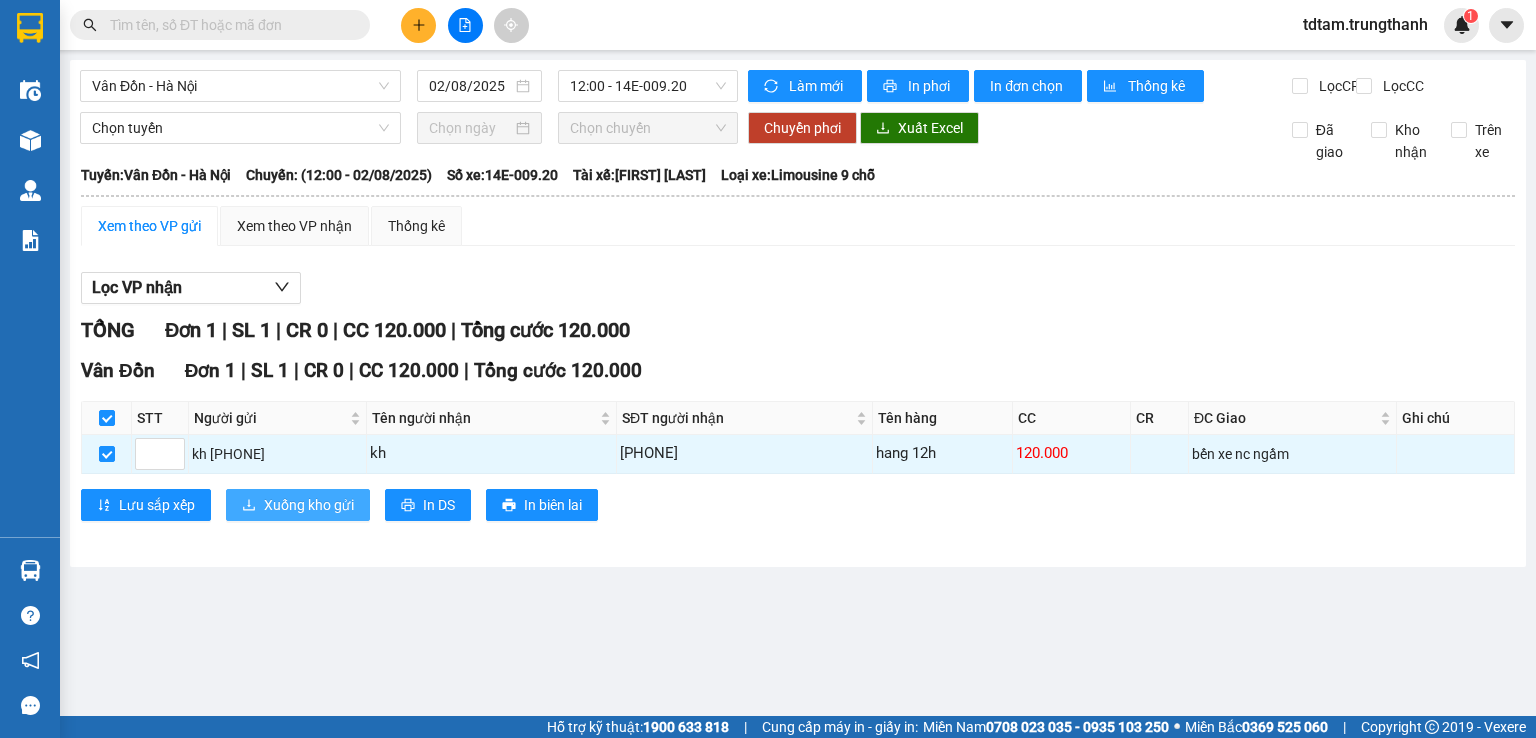 click on "Xuống kho gửi" at bounding box center (309, 505) 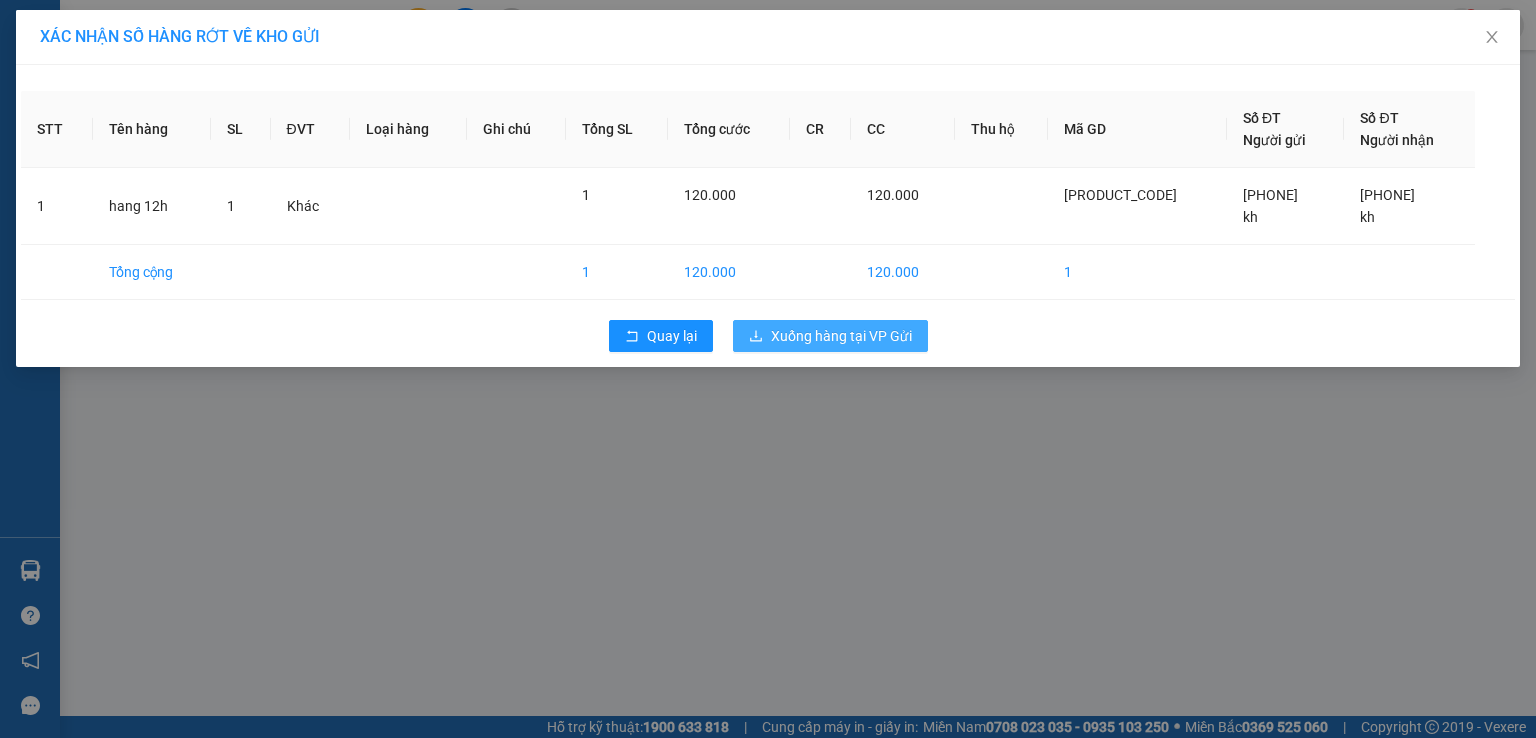 click on "Xuống hàng tại VP Gửi" at bounding box center [841, 336] 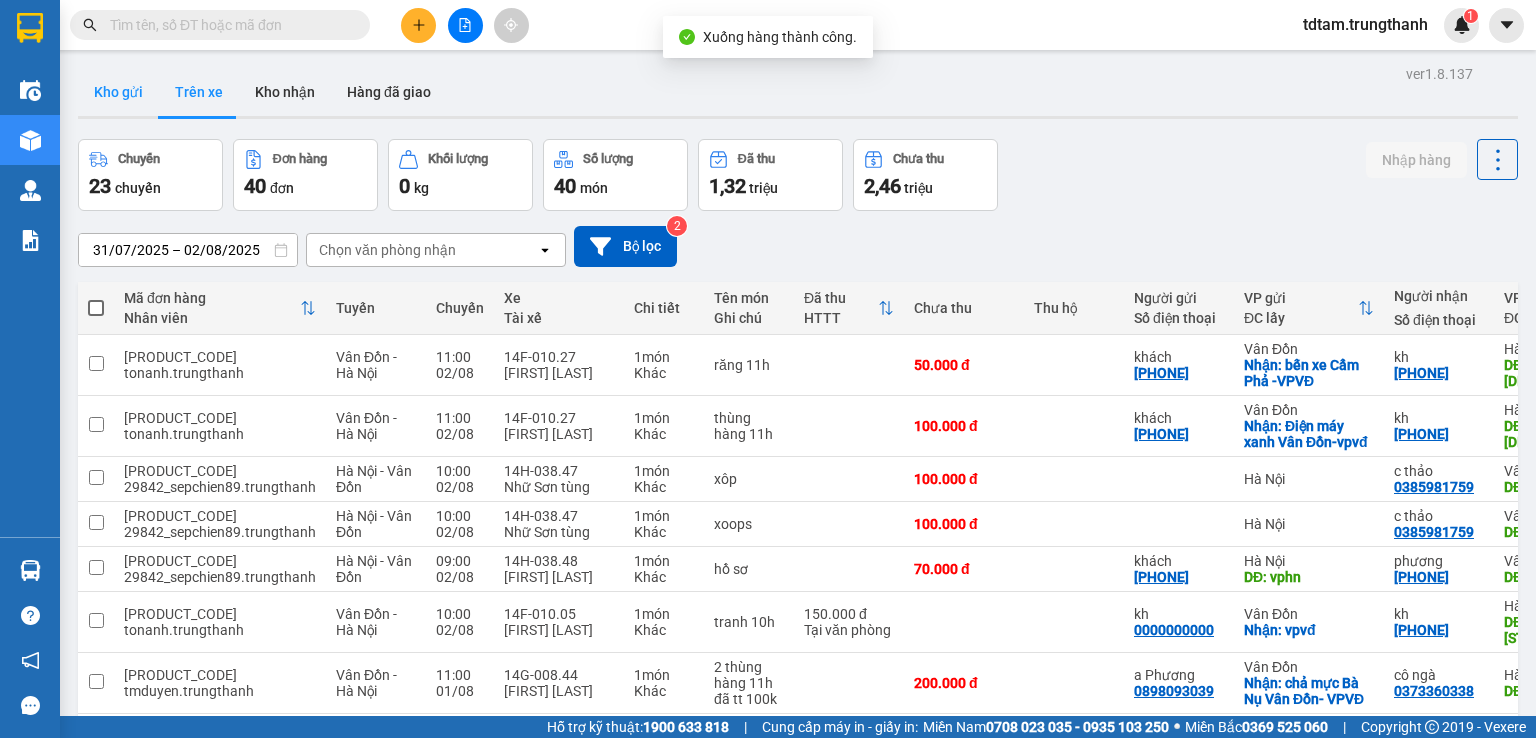 click on "Kho gửi" at bounding box center (118, 92) 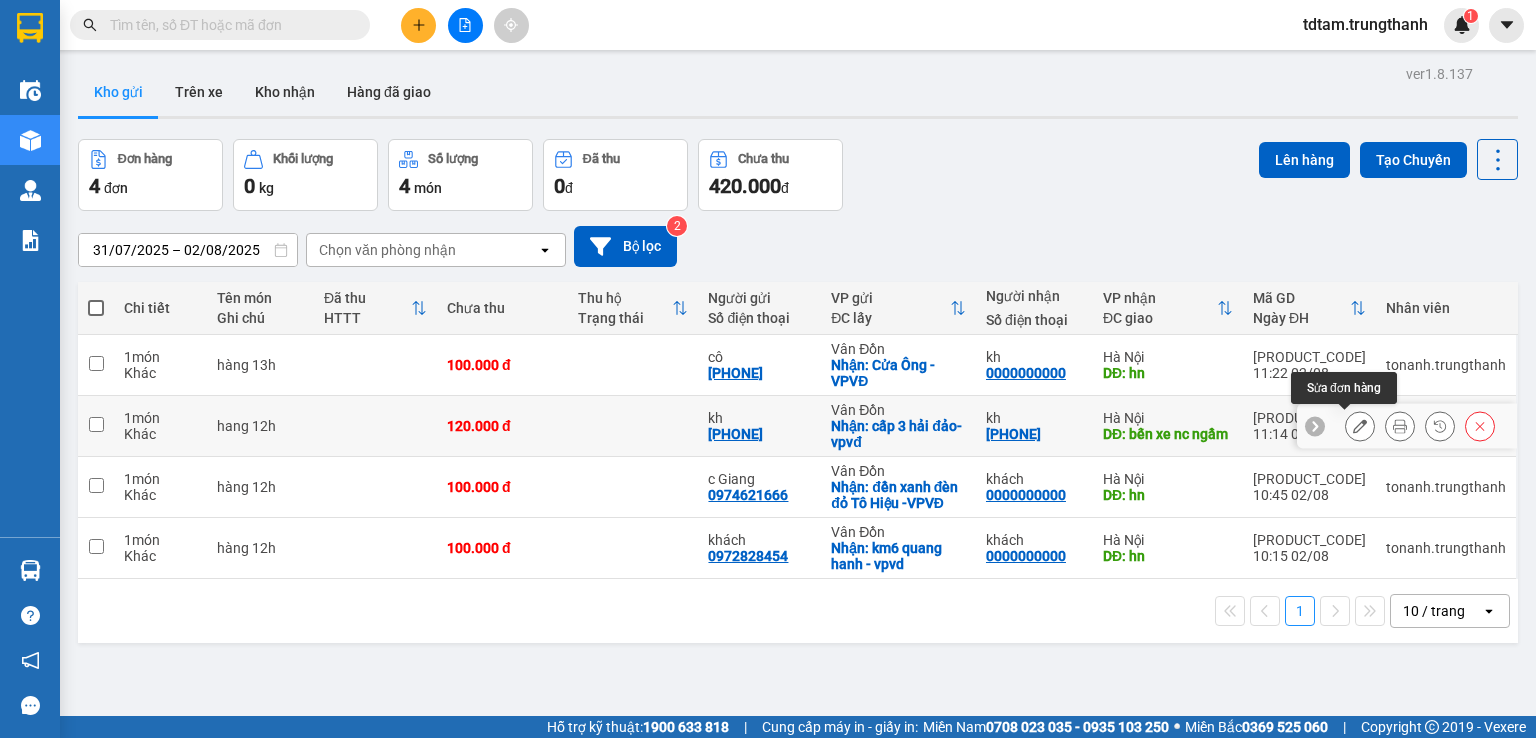 click 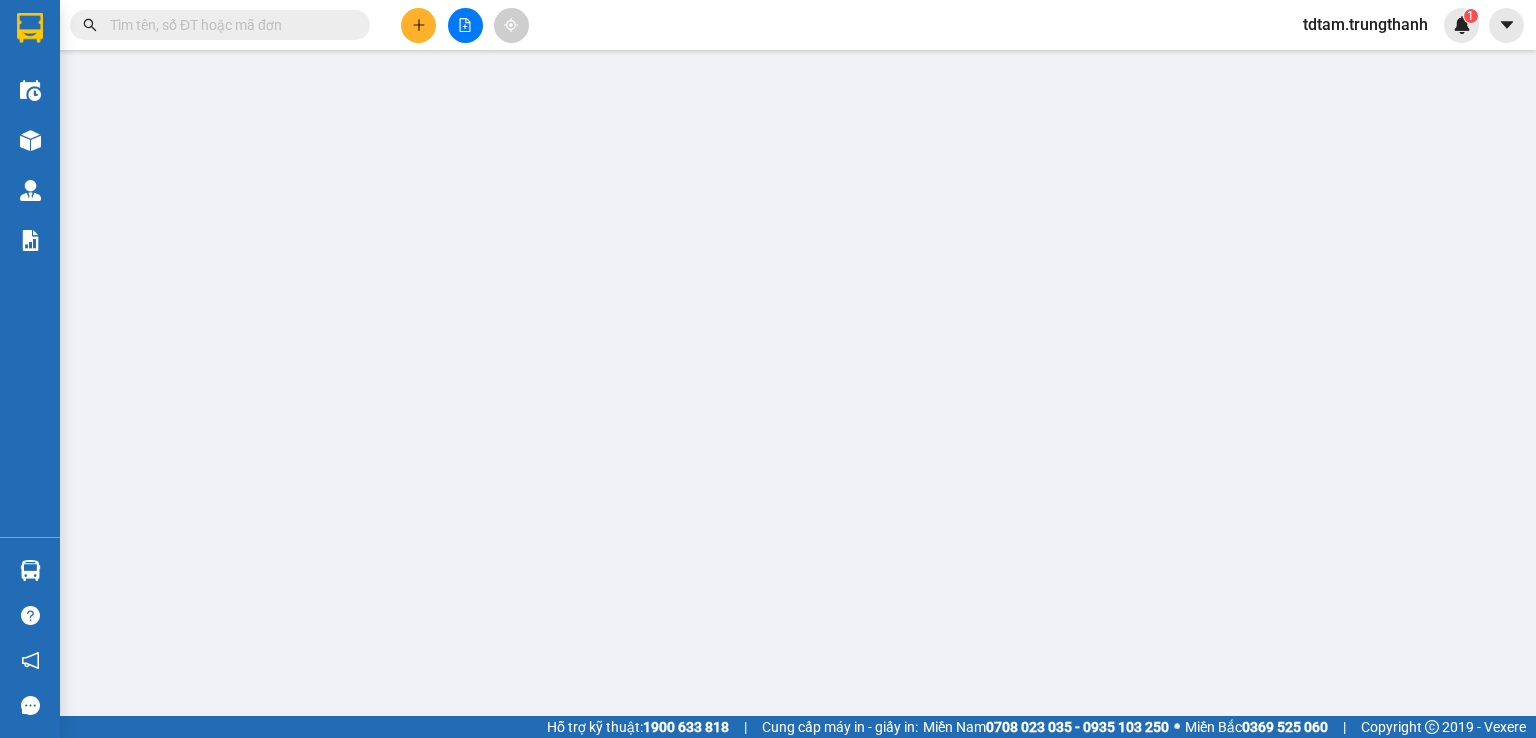 type on "[PHONE]" 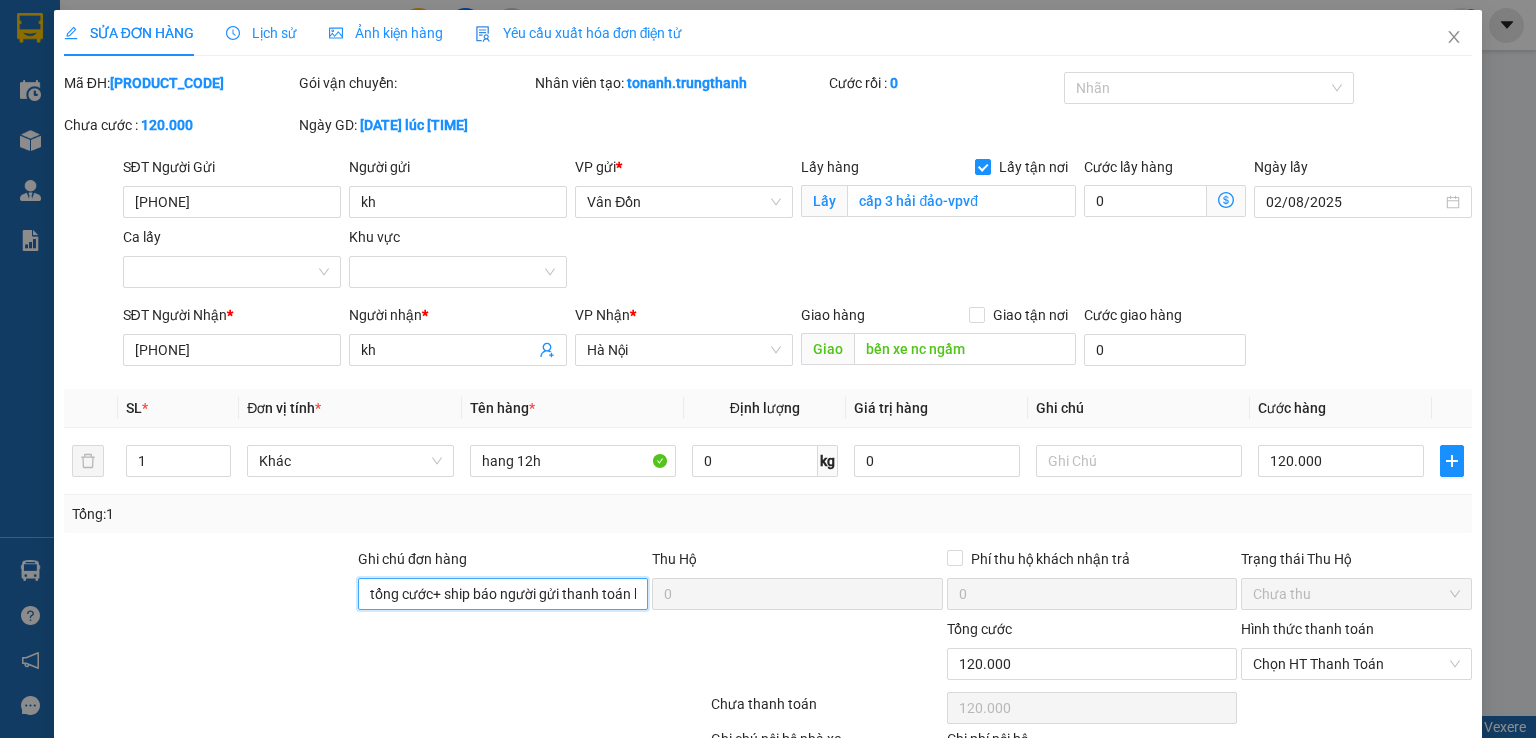 click on "tổng cước+ ship báo người gửi thanh toán không thu người nhận" at bounding box center [503, 594] 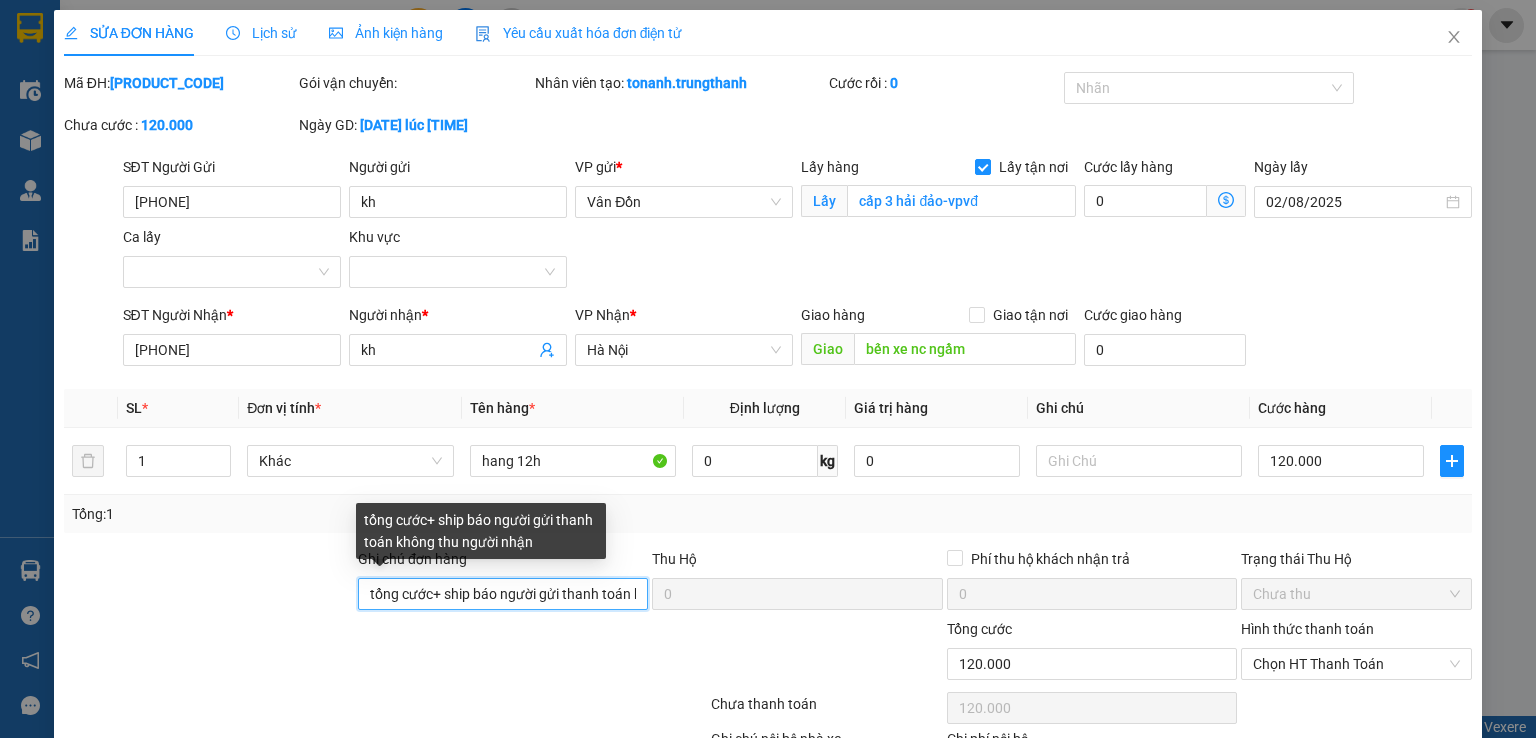 click on "tổng cước+ ship báo người gửi thanh toán không thu người nhận" at bounding box center [503, 594] 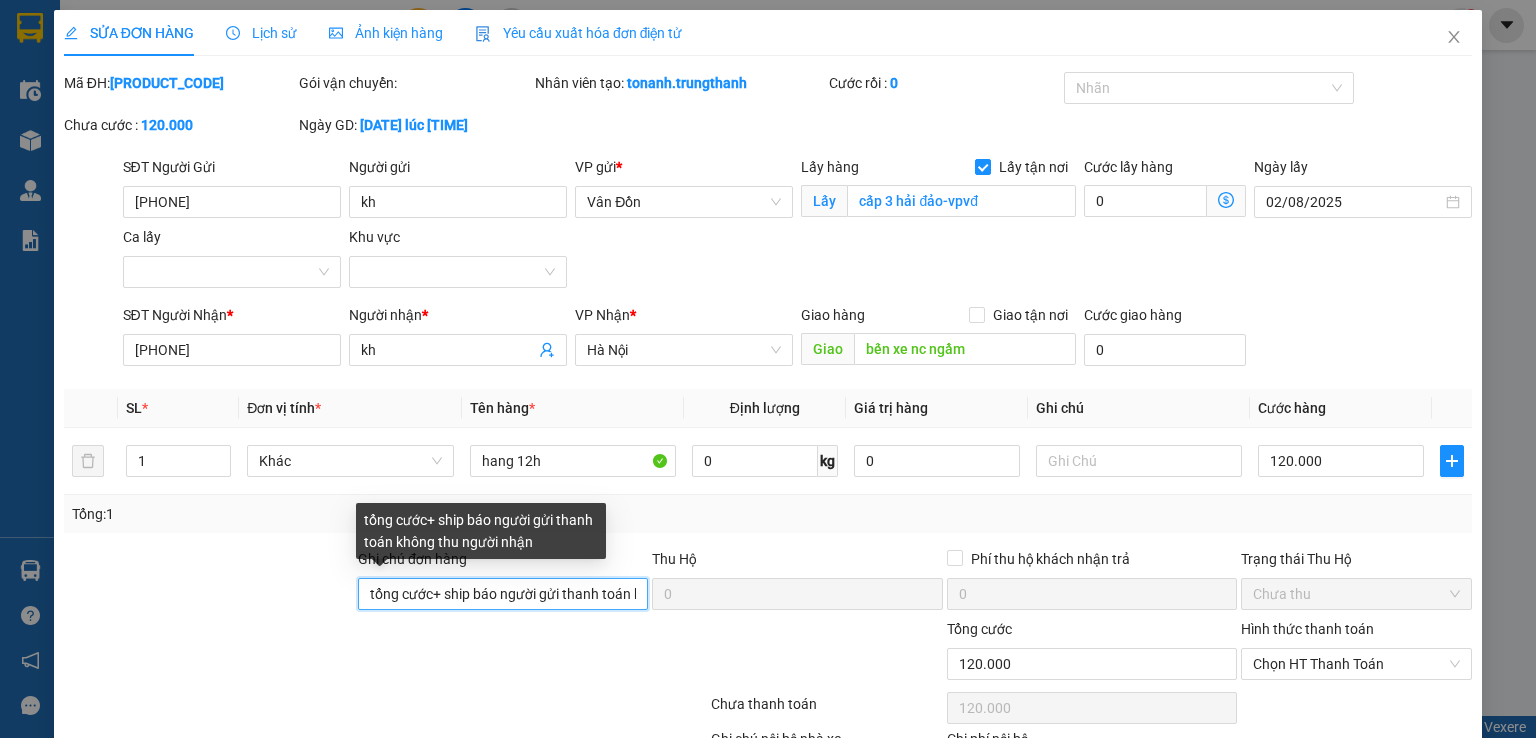 click on "tổng cước+ ship báo người gửi thanh toán không thu người nhận" at bounding box center [503, 594] 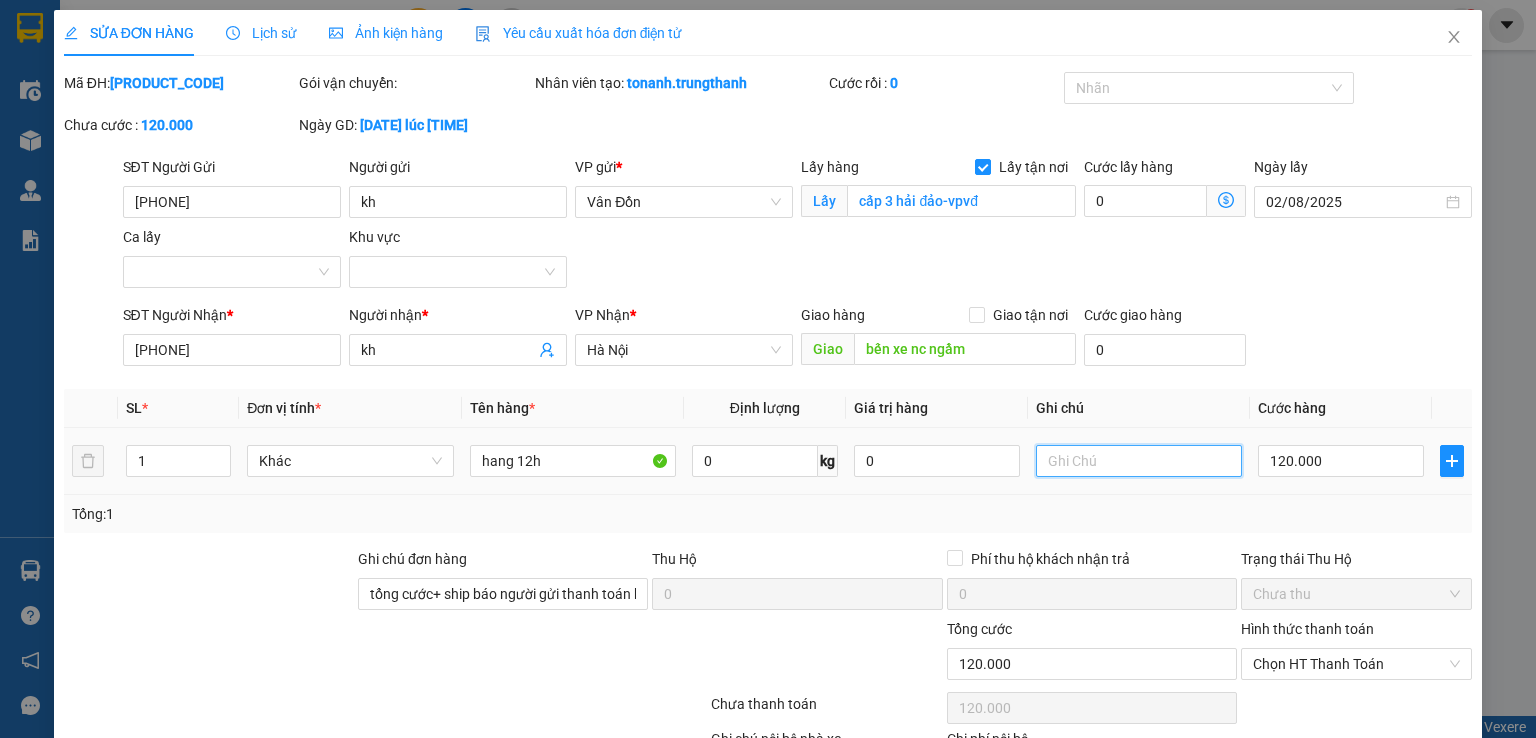 click at bounding box center [1139, 461] 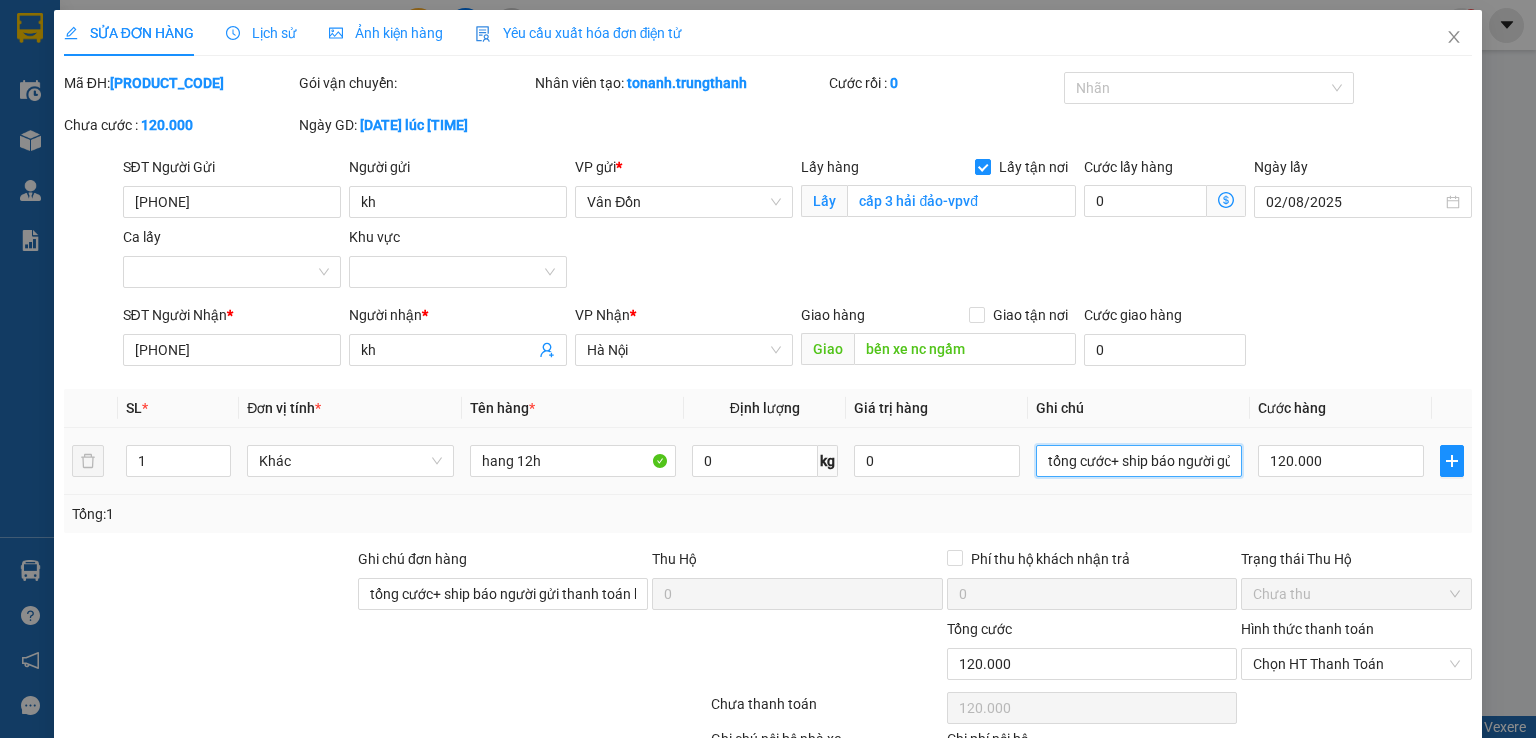 scroll, scrollTop: 0, scrollLeft: 228, axis: horizontal 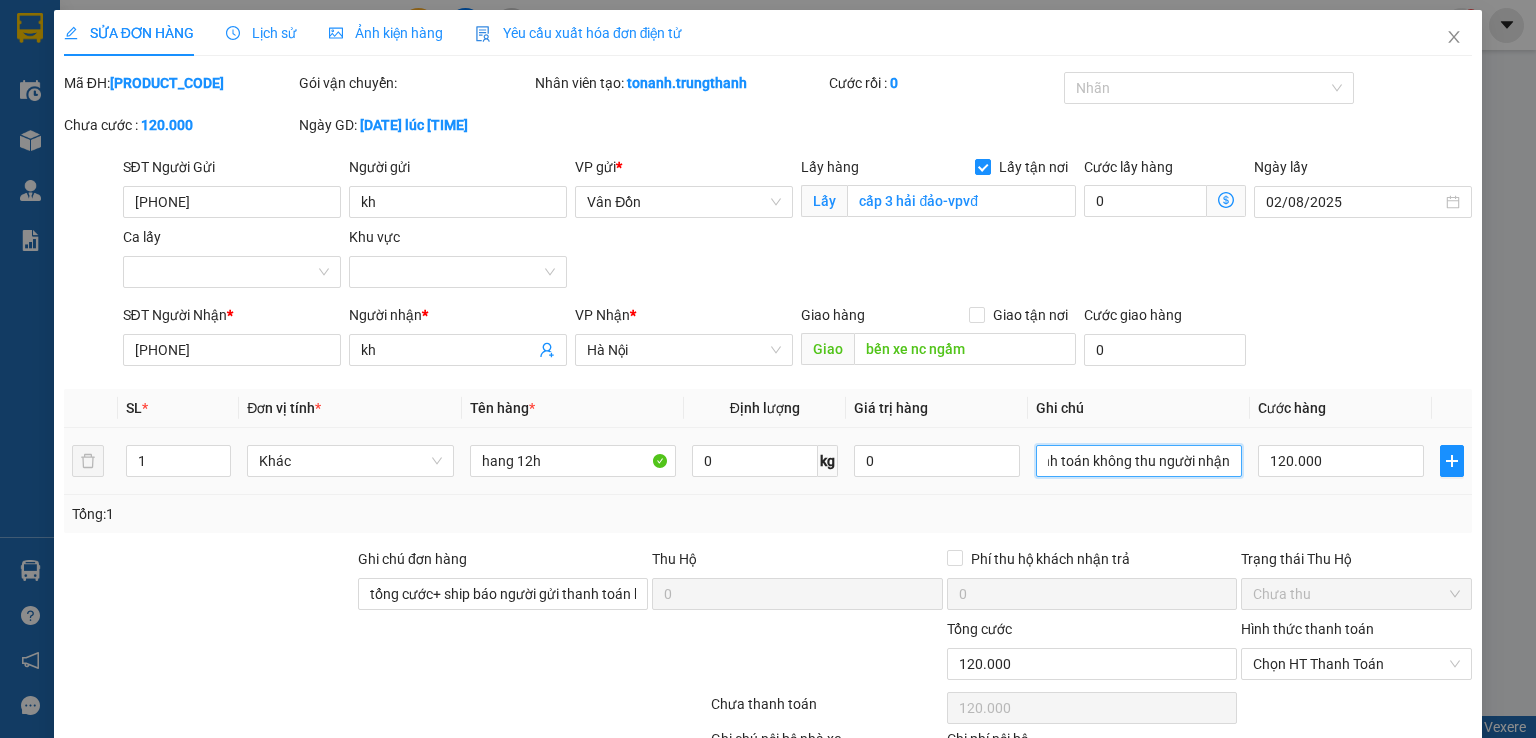 type on "tổng cước+ ship báo người gửi thanh toán không thu người nhận" 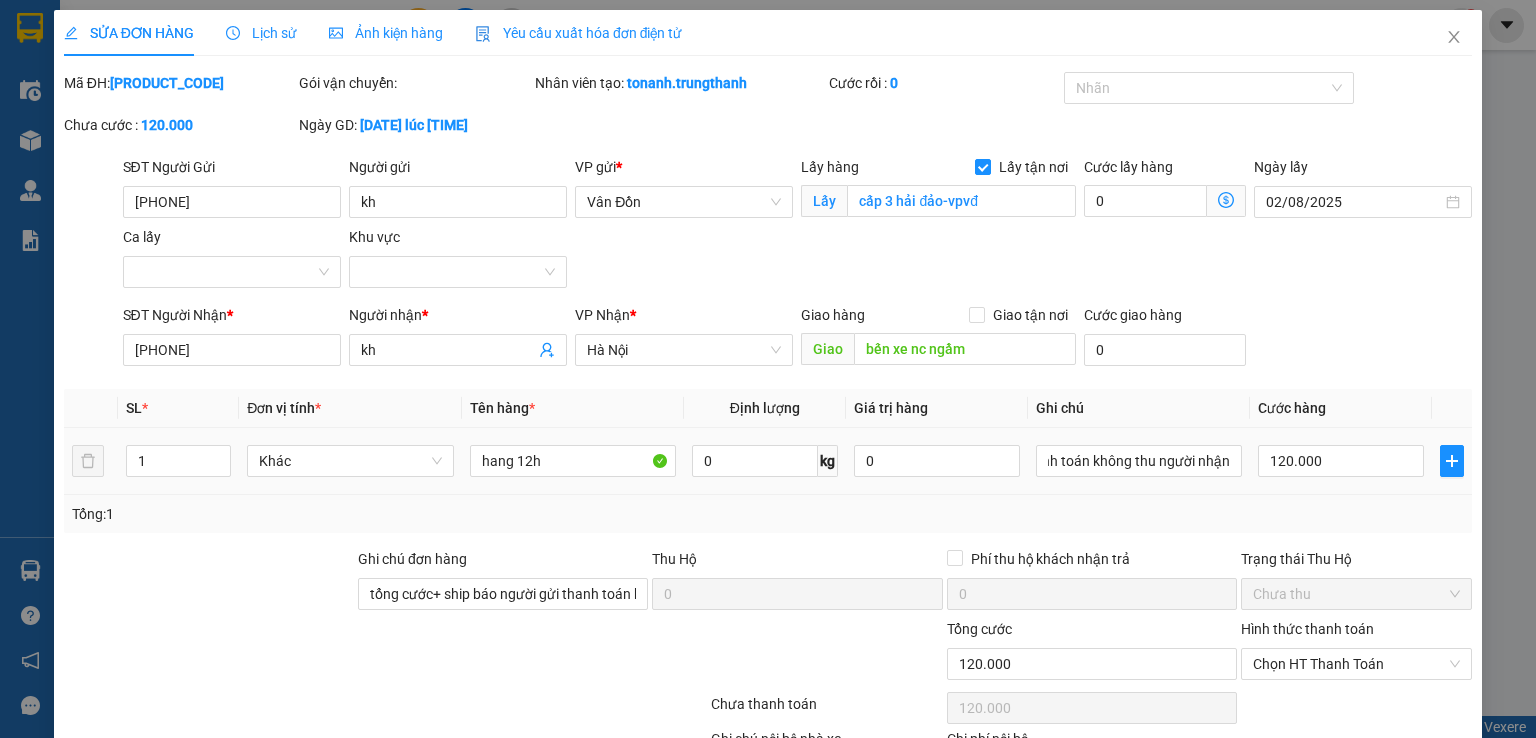 click on "tổng cước+ ship báo người gửi thanh toán không thu người nhận" at bounding box center [1139, 461] 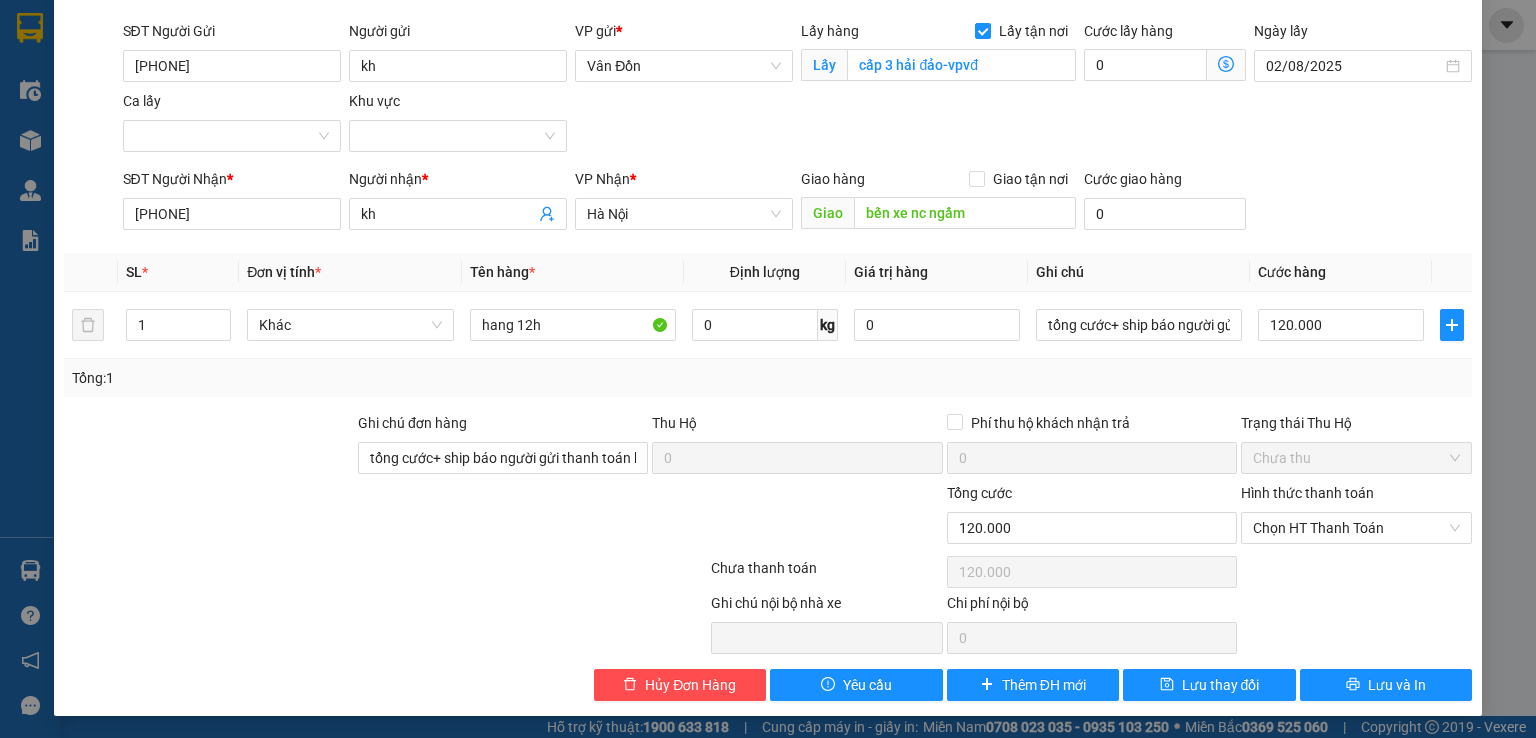 scroll, scrollTop: 103, scrollLeft: 0, axis: vertical 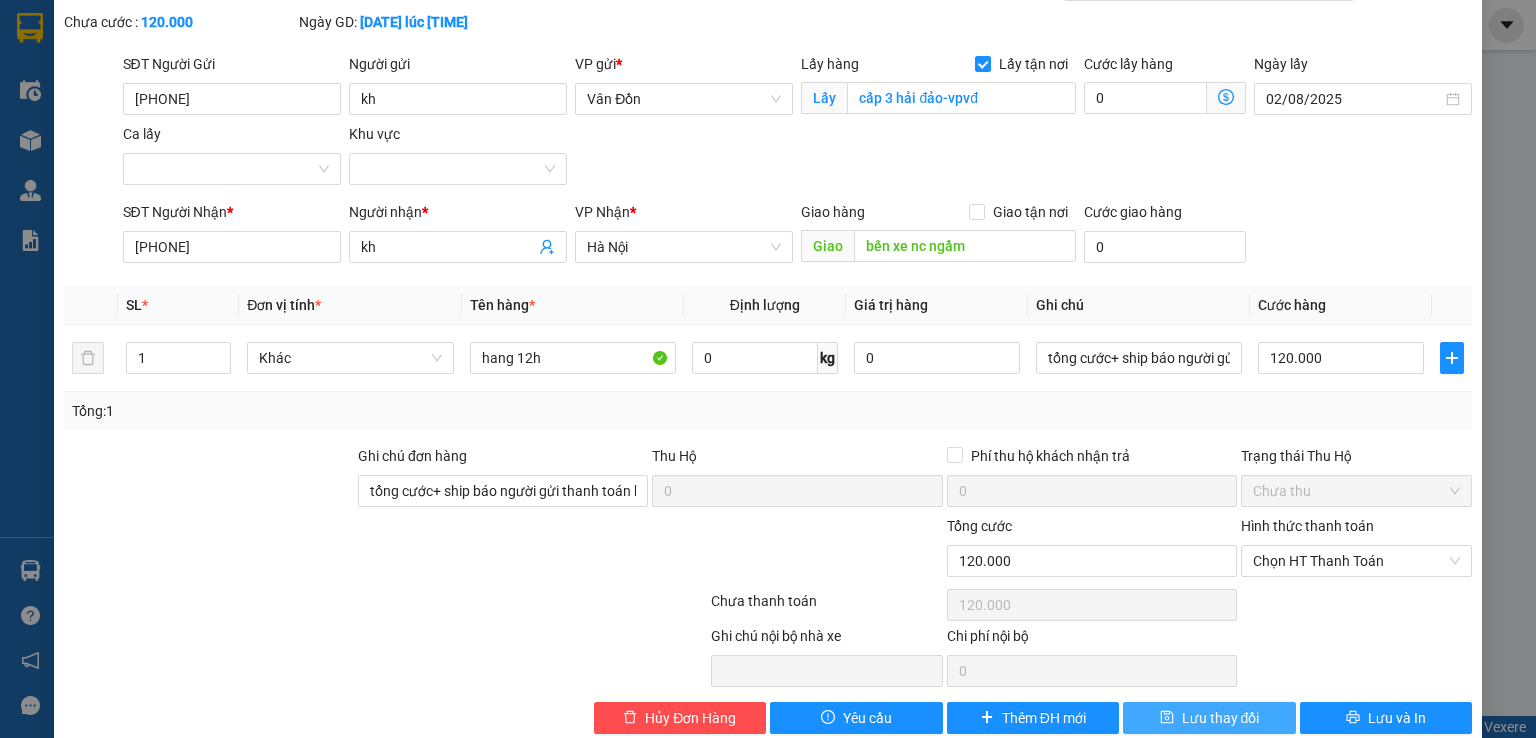 click on "Lưu thay đổi" at bounding box center [1221, 718] 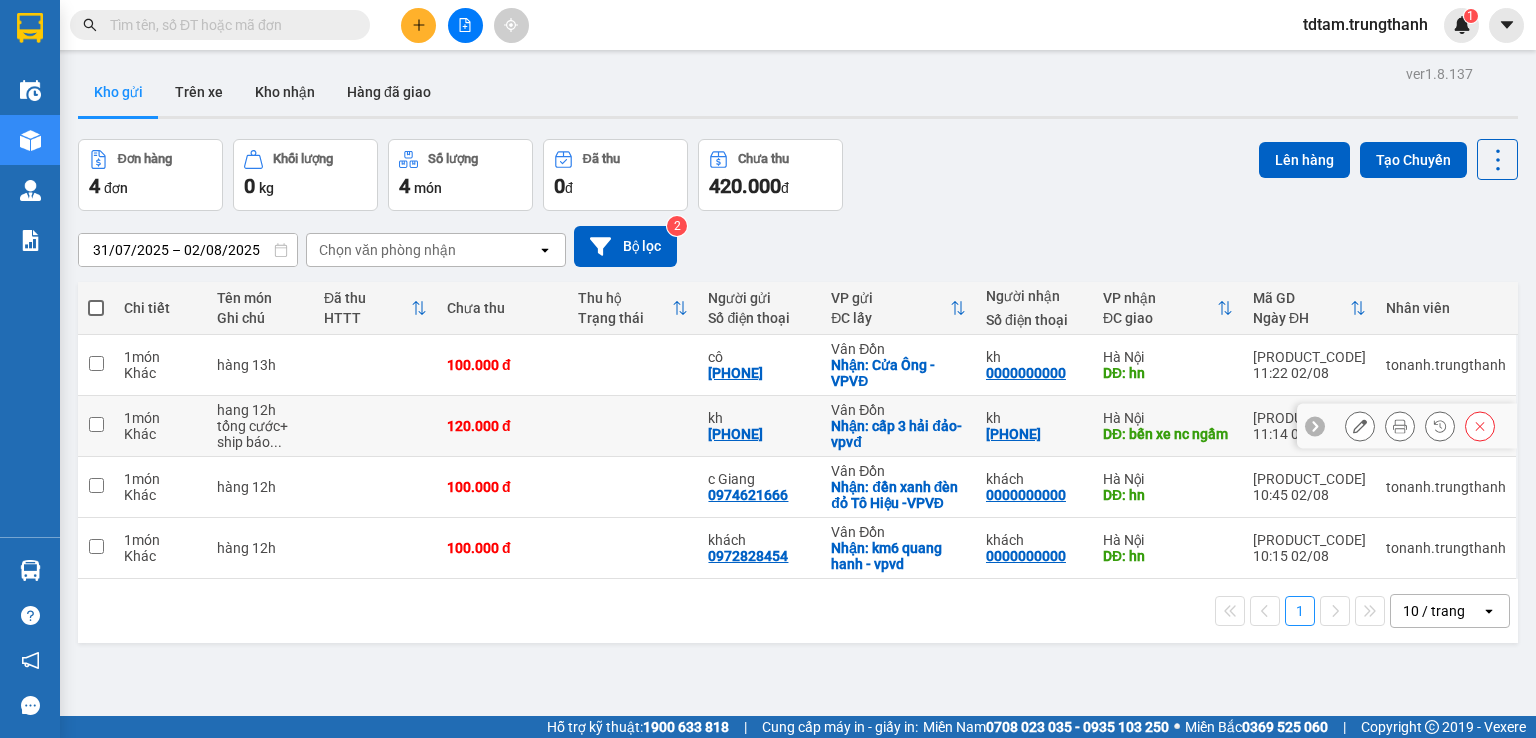 click at bounding box center [96, 424] 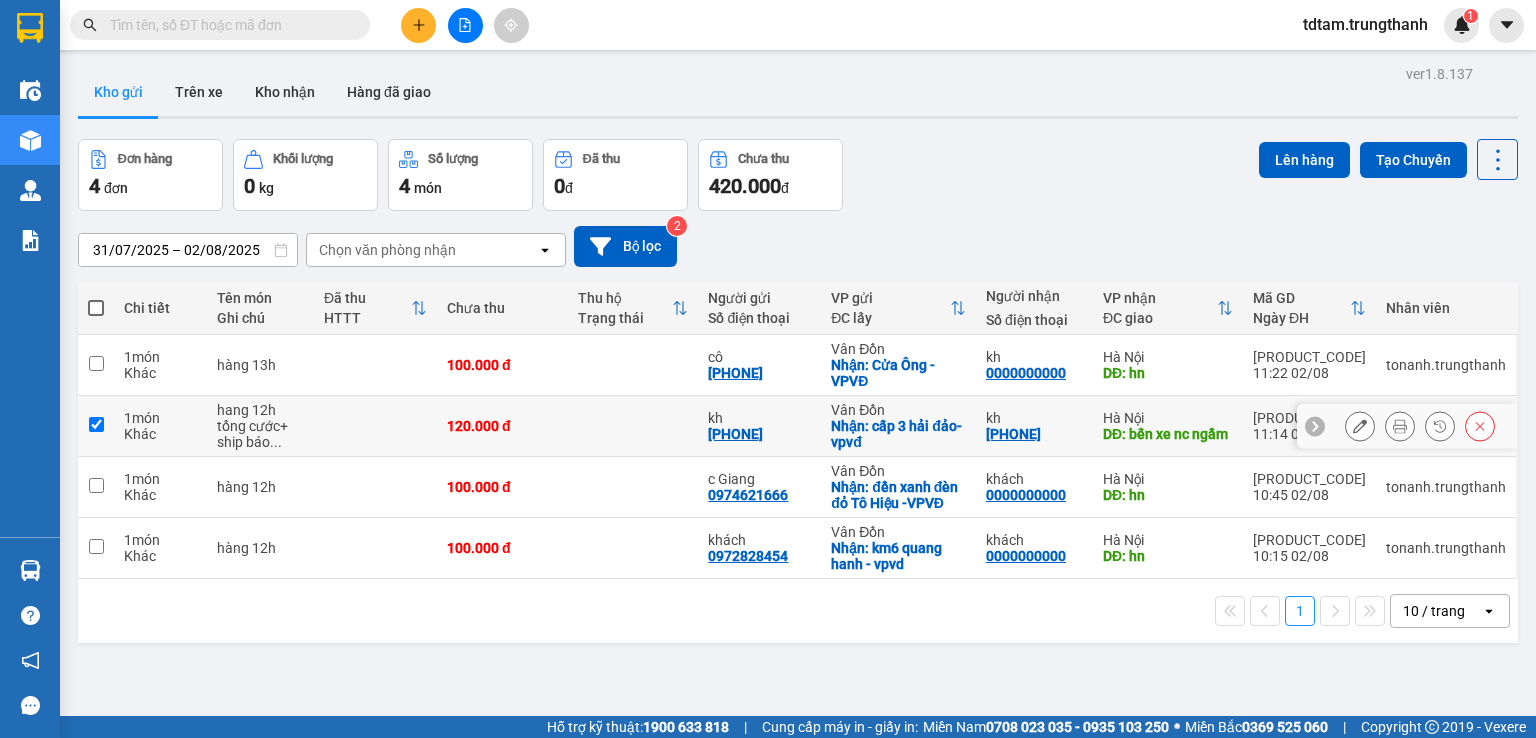 checkbox on "true" 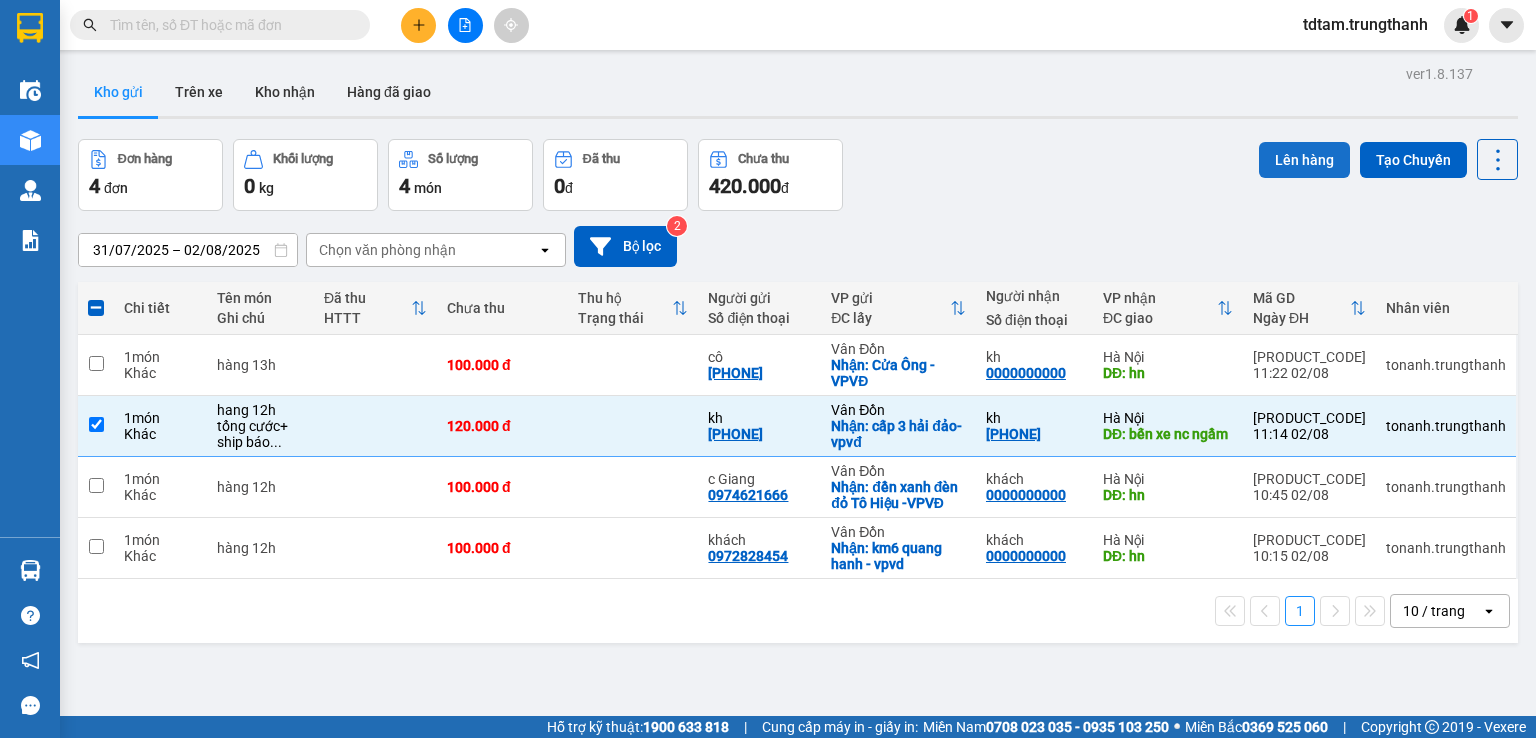 click on "Lên hàng" at bounding box center [1304, 160] 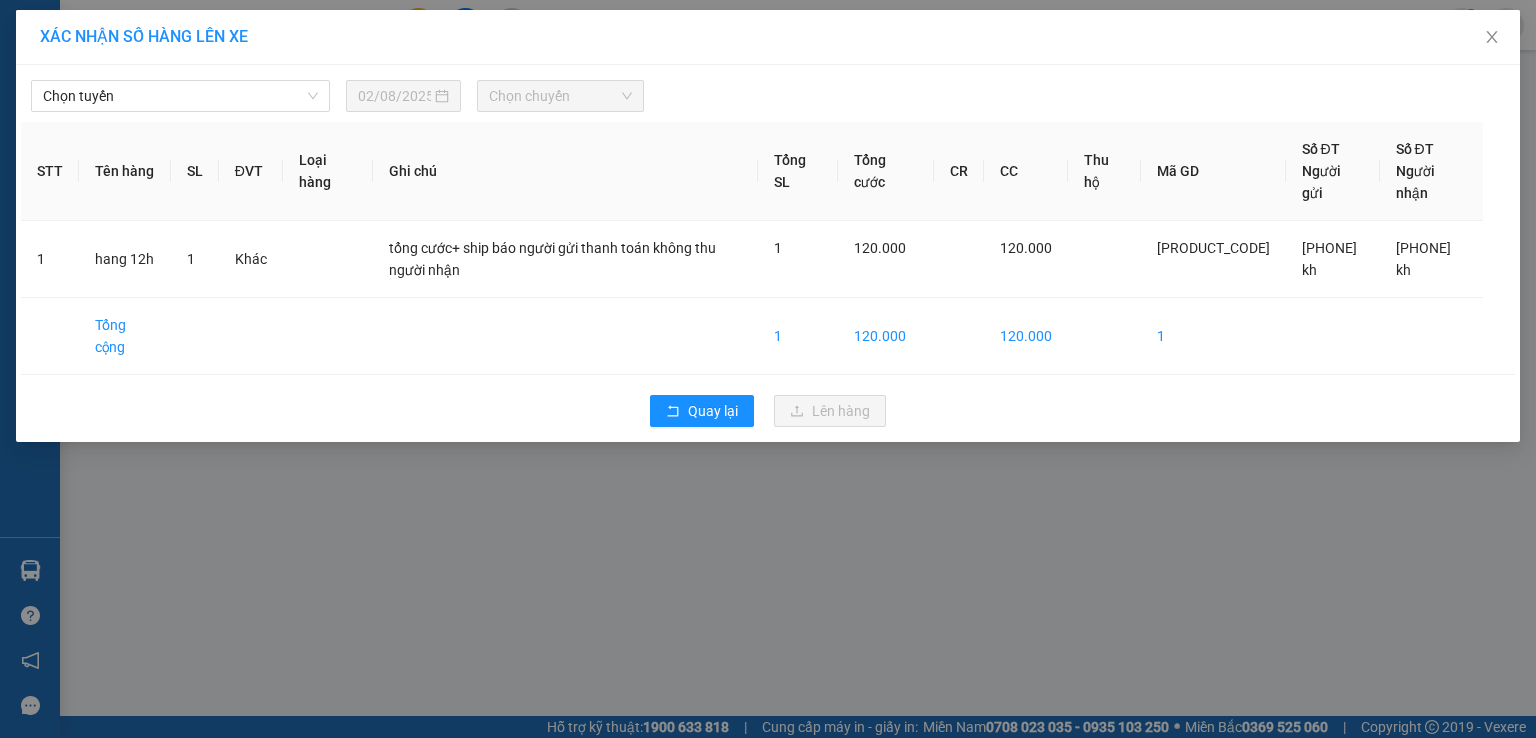 click on "Chọn tuyến [DATE] Chọn chuyến STT Tên hàng SL ĐVT Loại hàng Ghi chú Tổng SL Tổng cước CR CC Thu hộ Mã GD Số ĐT Người gửi Số ĐT Người nhận 1 hang 12h 1 Khác tổng cước+ ship báo người gửi thanh toán không thu người nhận  1 120.000 120.000 [PRODUCT_CODE] [PHONE] kh [PHONE] kh Tổng cộng 1 120.000 120.000 1 Quay lại Lên hàng" at bounding box center [768, 253] 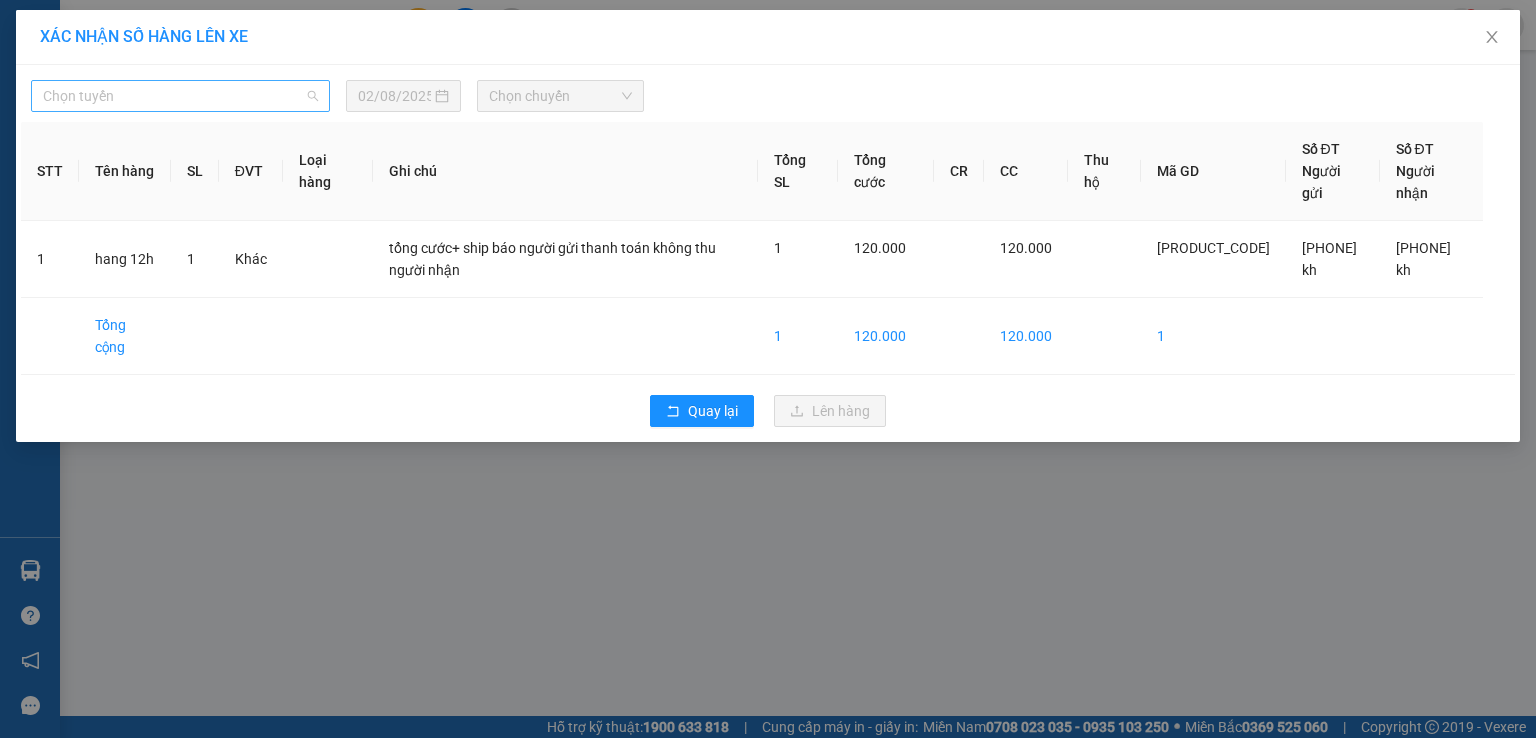 click on "Chọn tuyến" at bounding box center [180, 96] 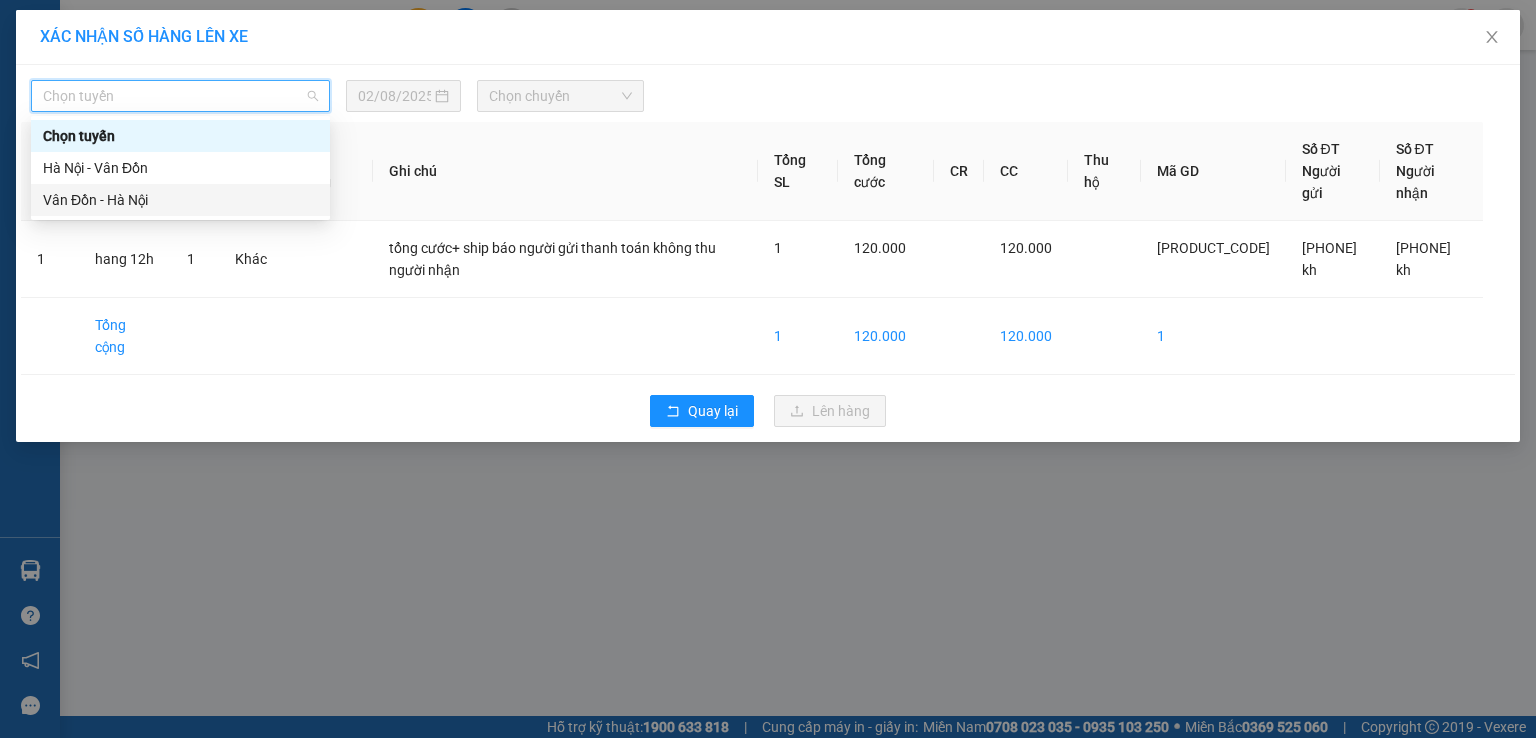 click on "Vân Đồn - Hà Nội" at bounding box center [180, 200] 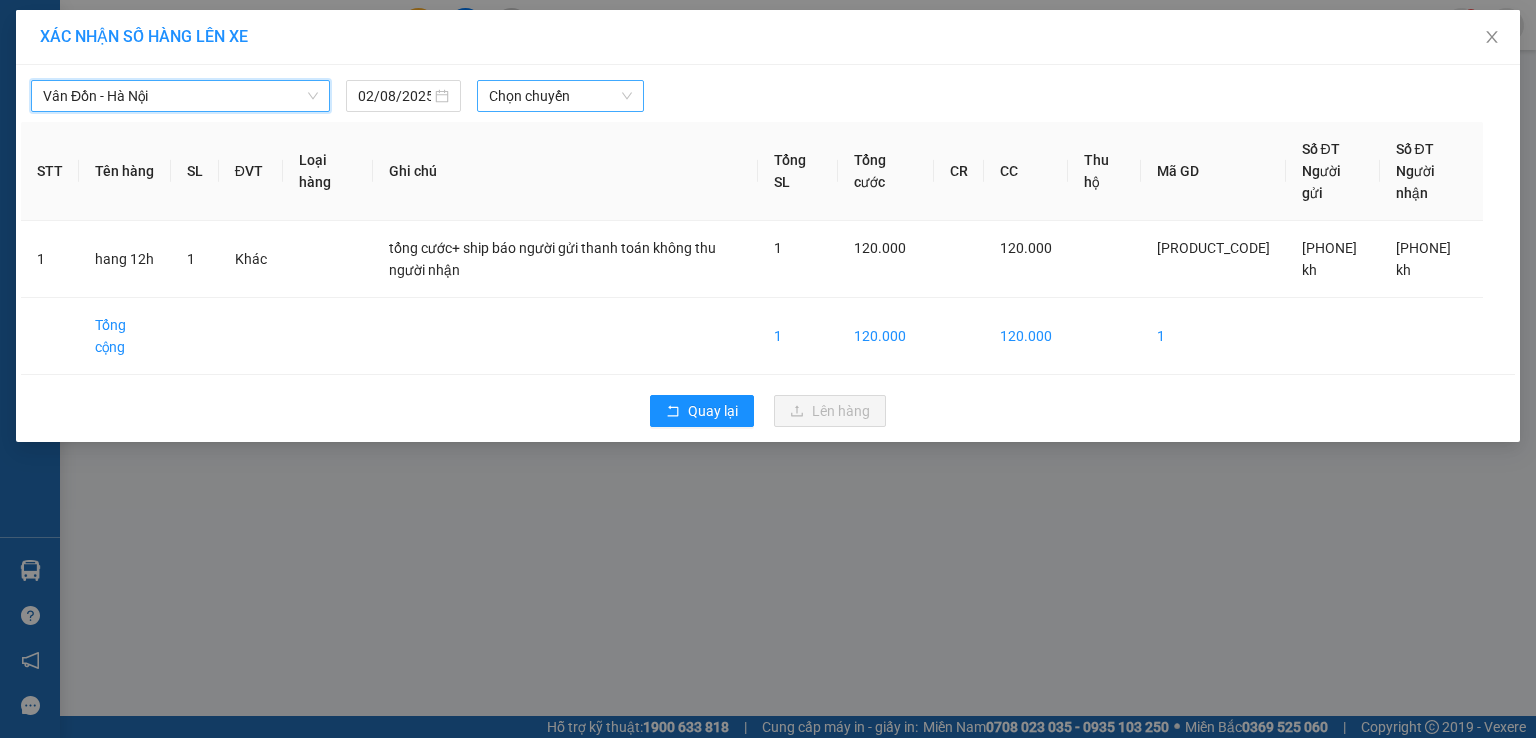 click on "Chọn chuyến" at bounding box center (561, 96) 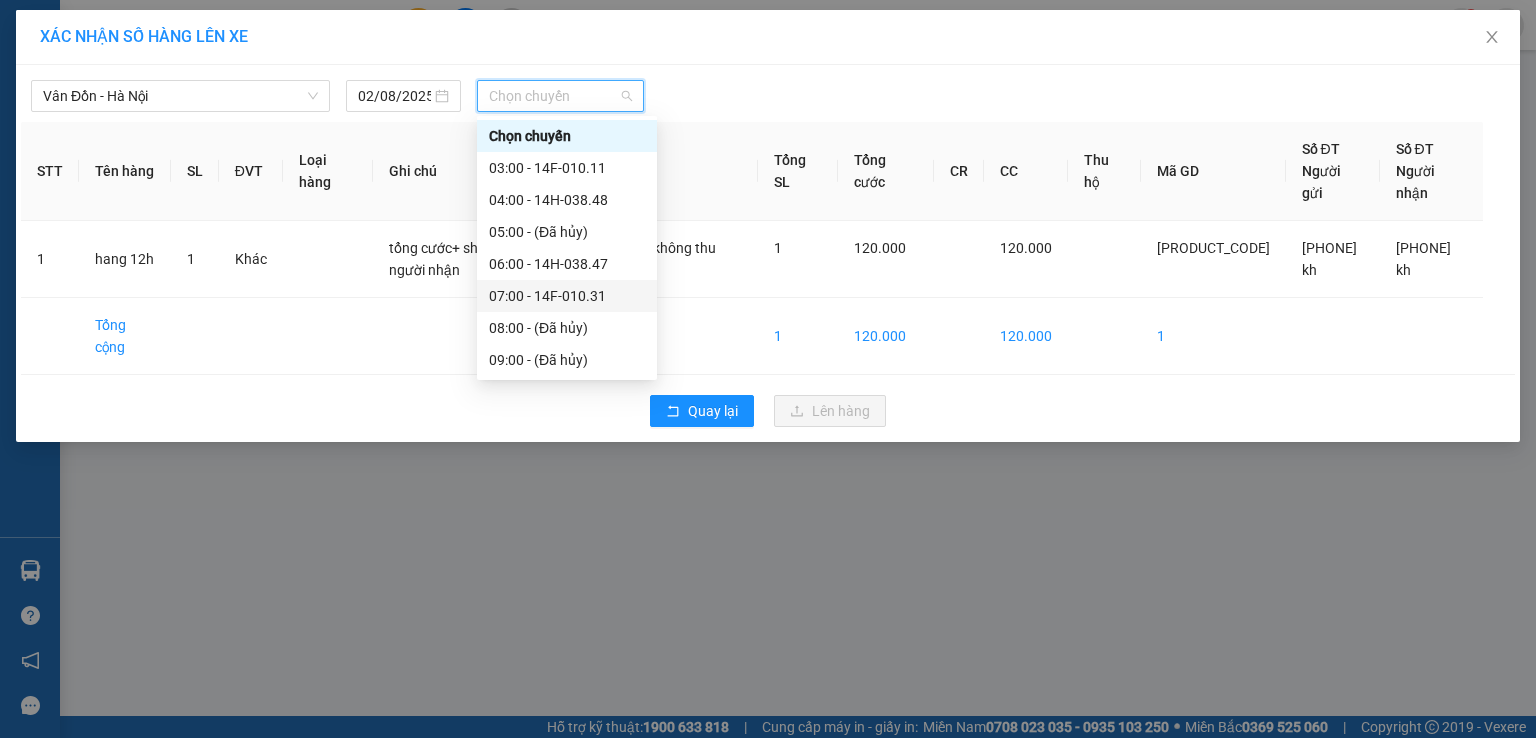 scroll, scrollTop: 133, scrollLeft: 0, axis: vertical 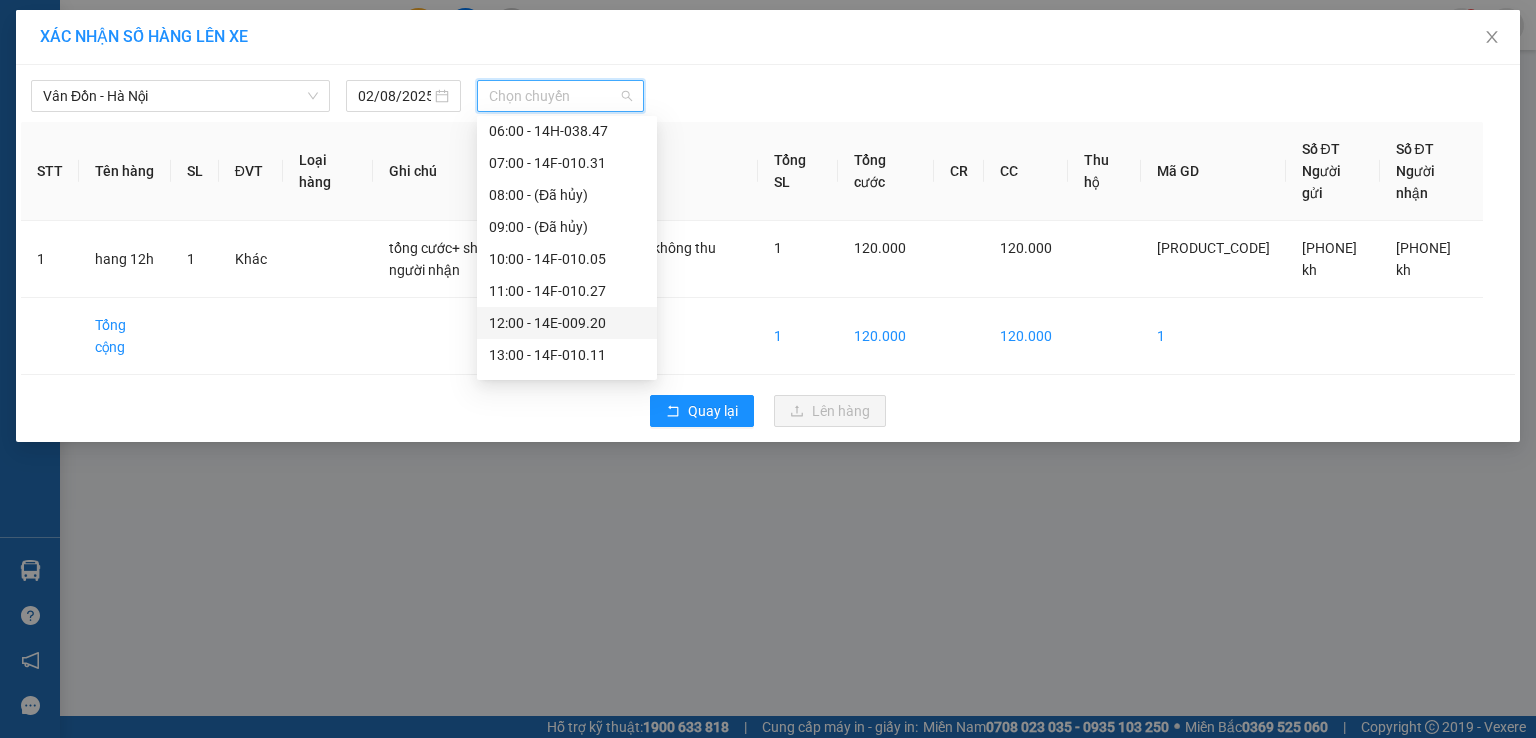 click on "[TIME]     - 14E-009.20" at bounding box center (567, 323) 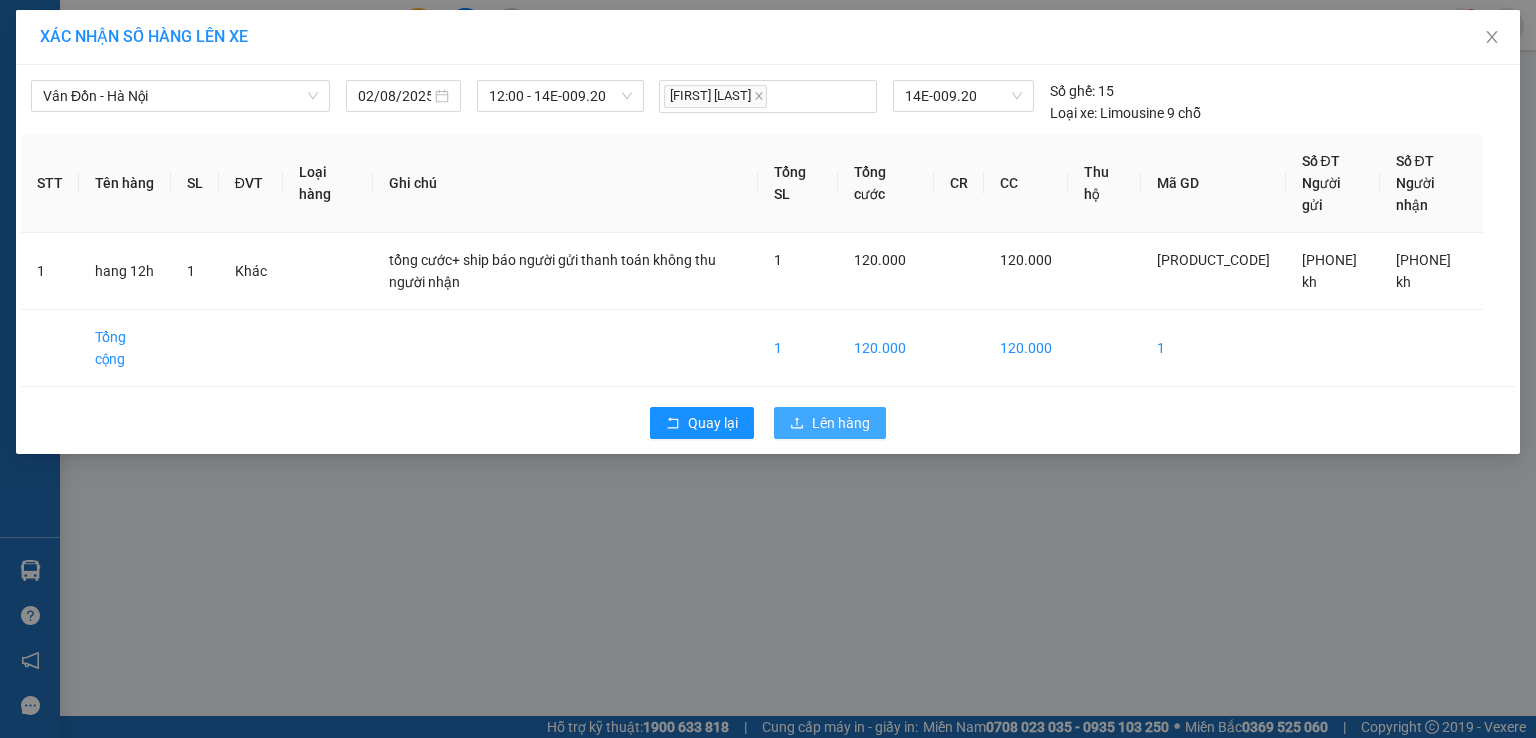 click on "Lên hàng" at bounding box center (841, 423) 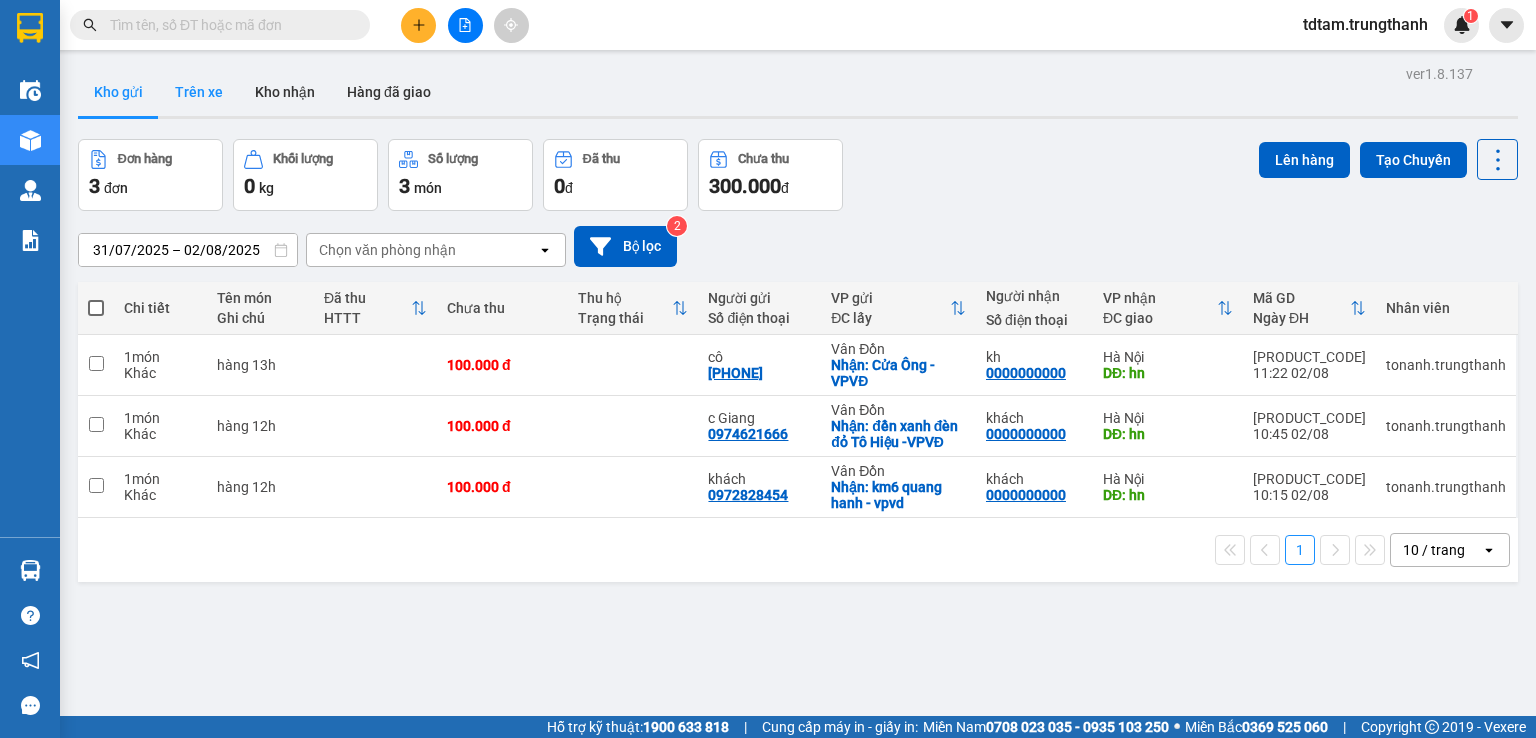 click on "Trên xe" at bounding box center (199, 92) 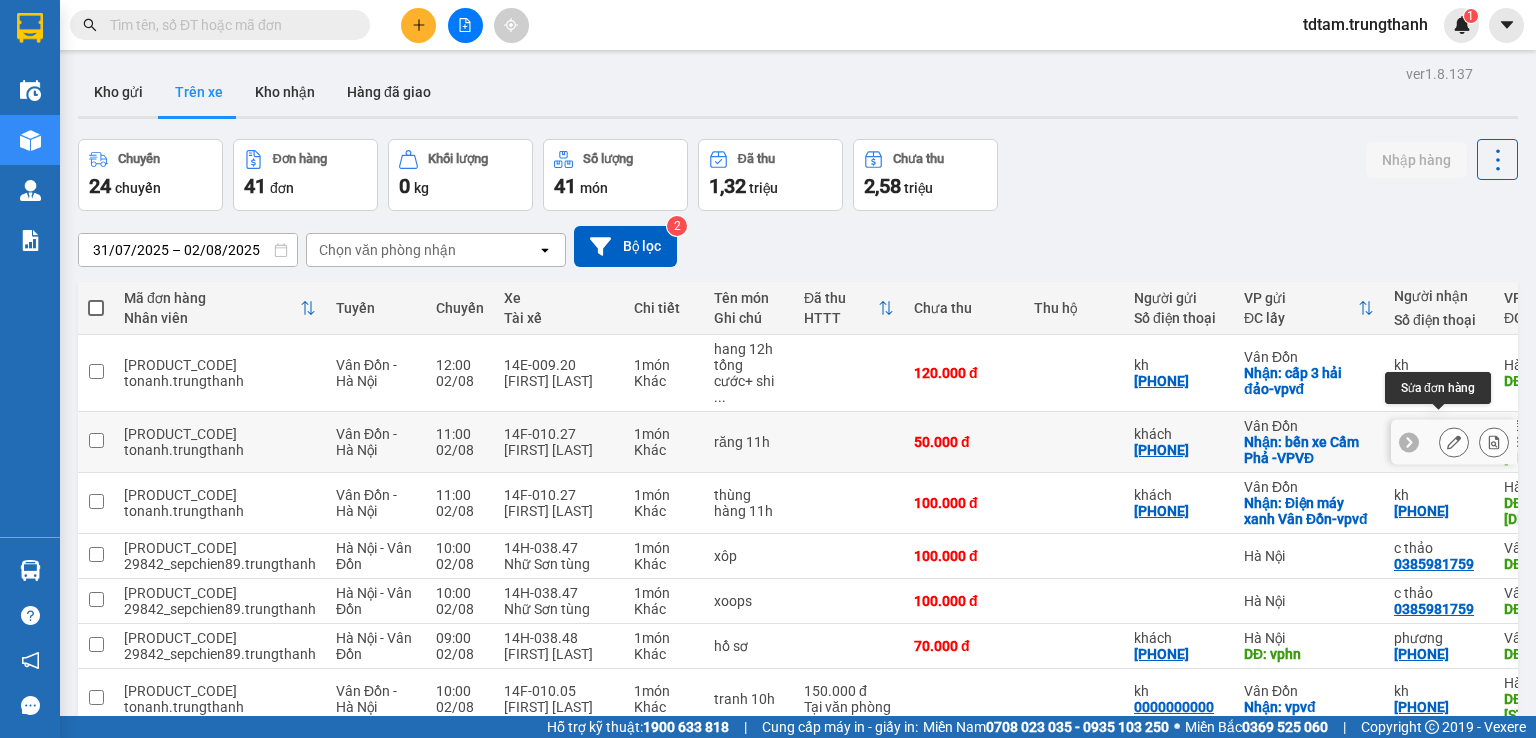 click 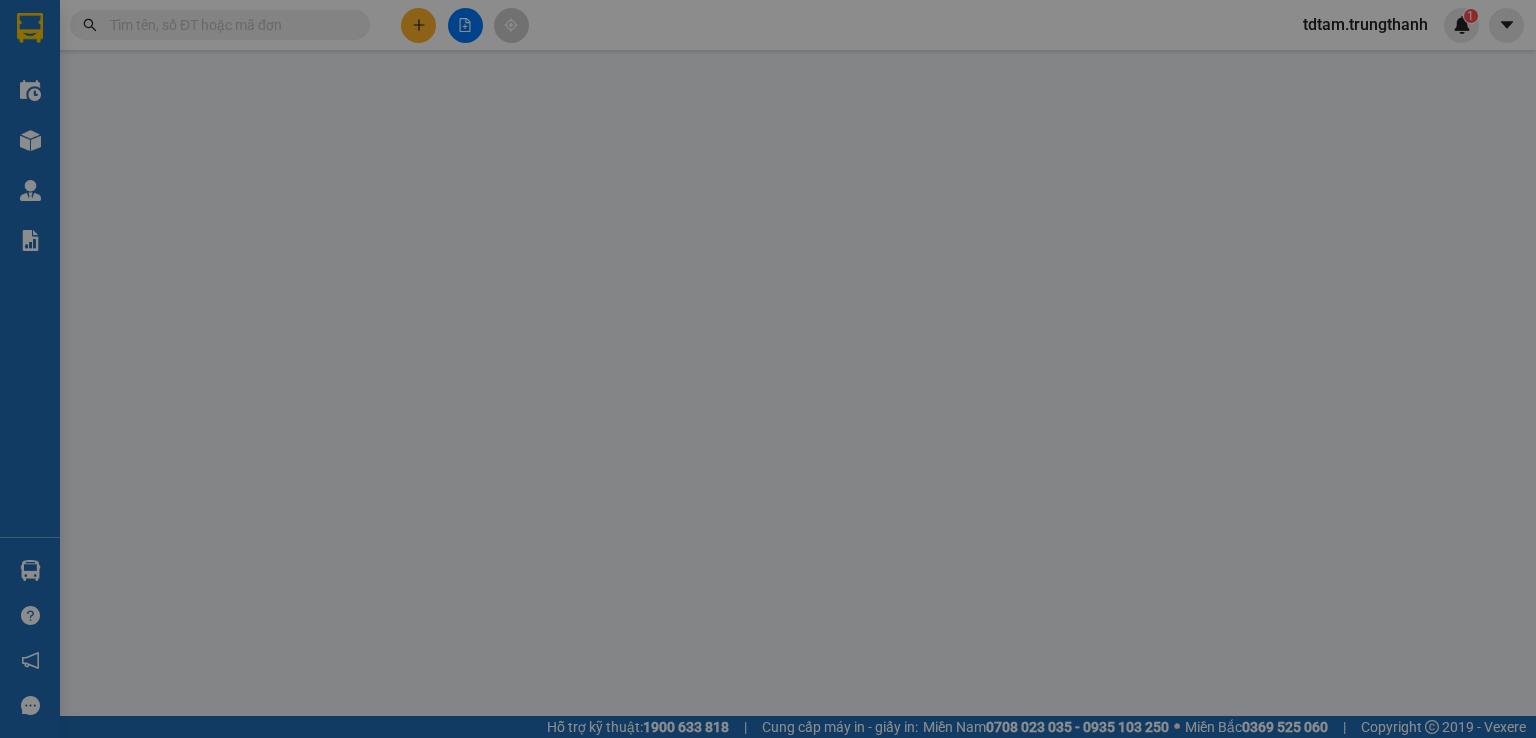 type on "[PHONE]" 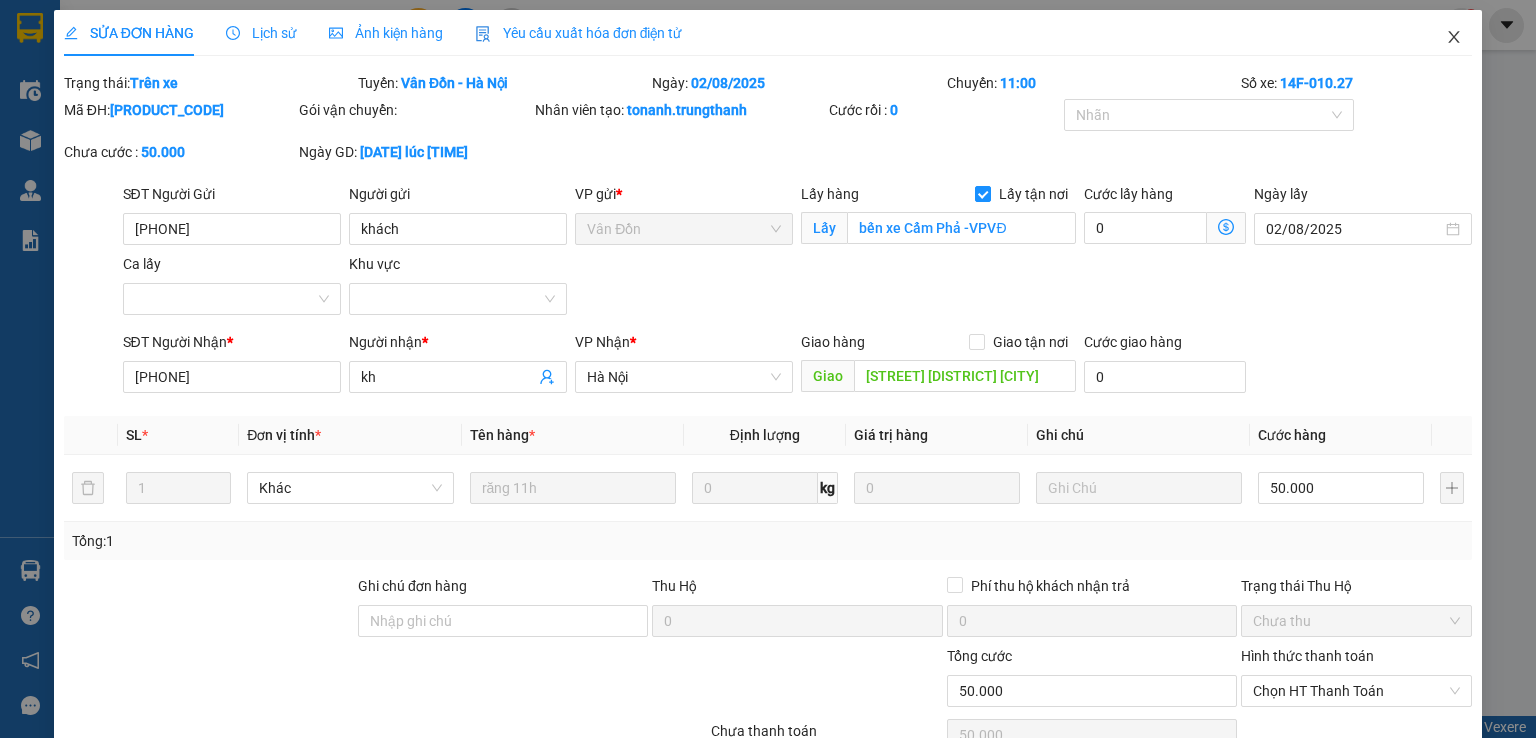 click 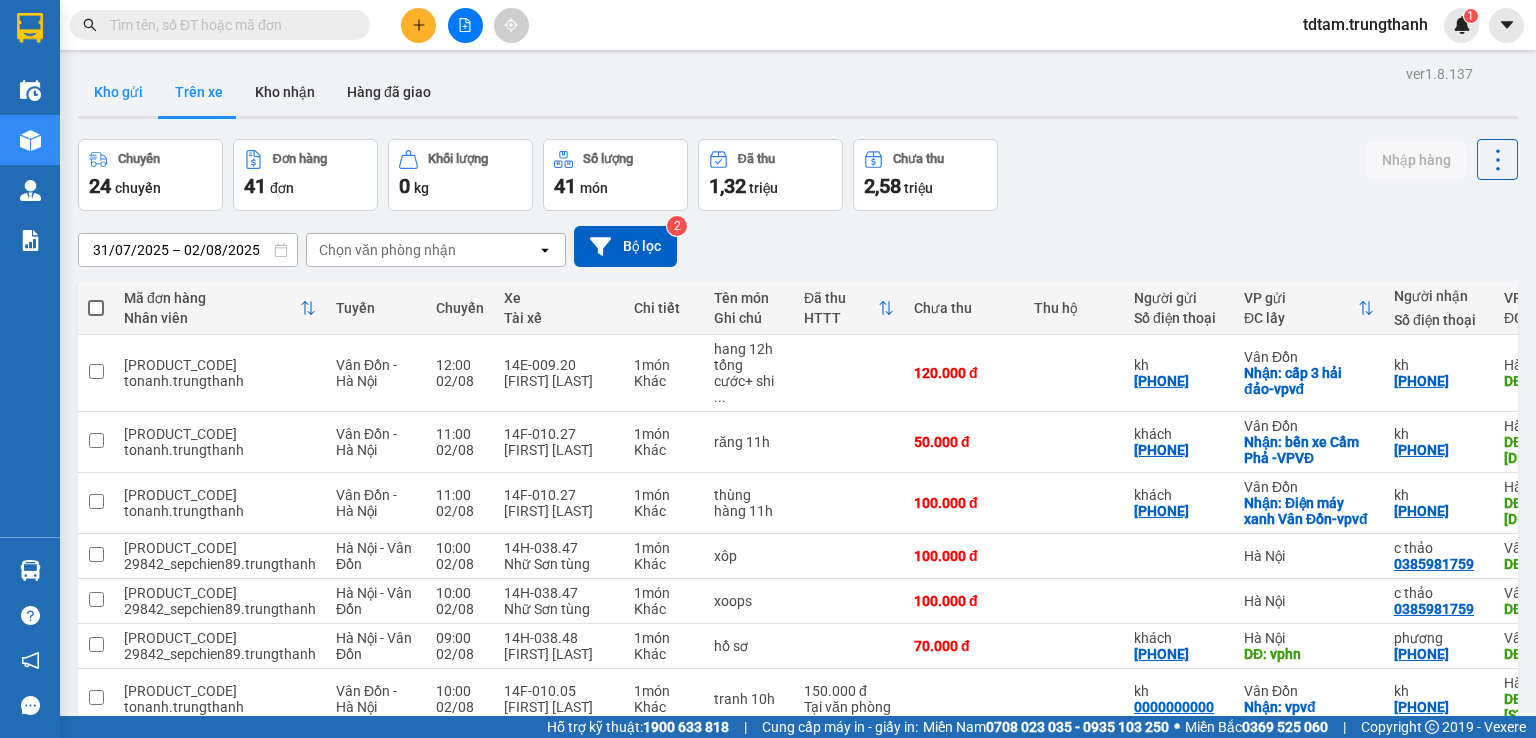 click on "Kho gửi" at bounding box center (118, 92) 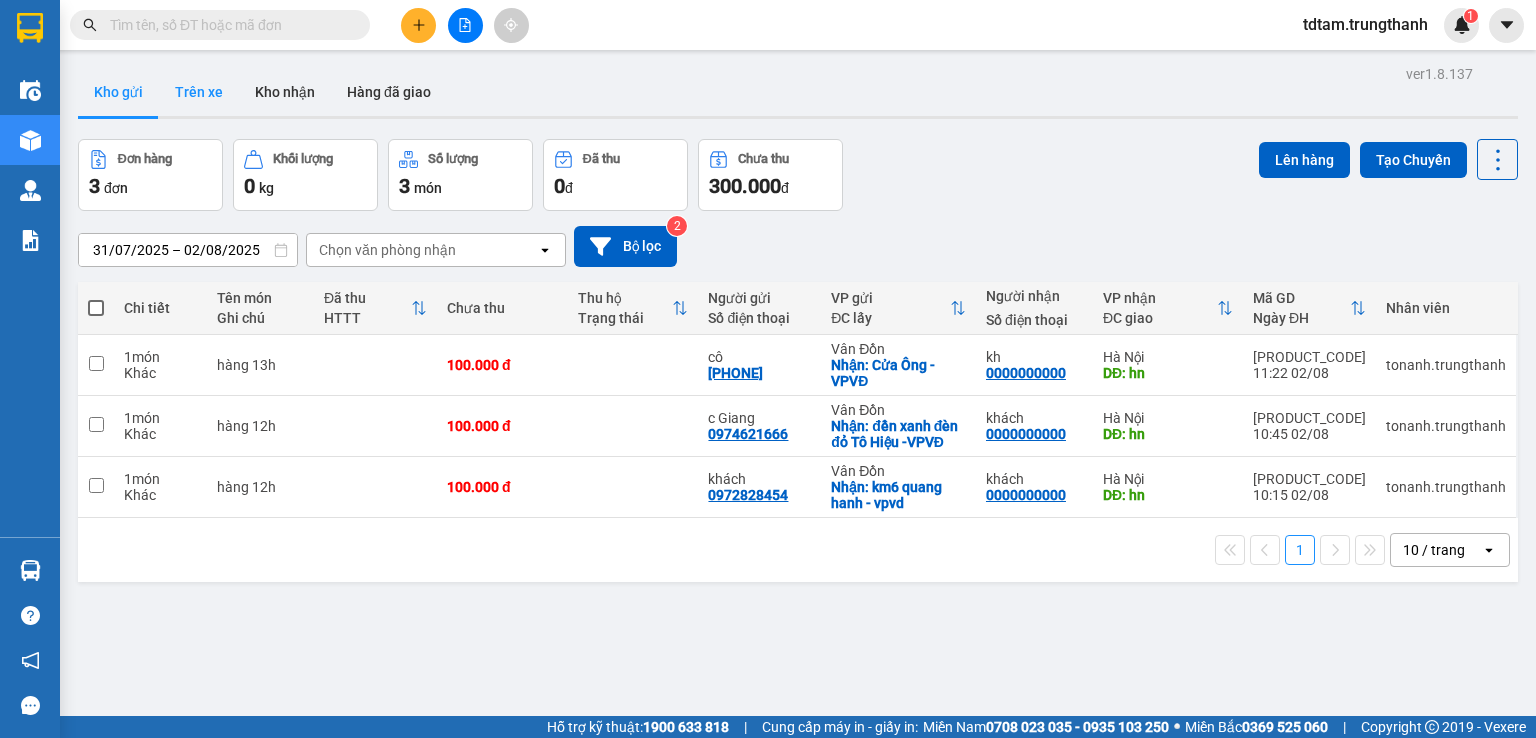 click on "Trên xe" at bounding box center [199, 92] 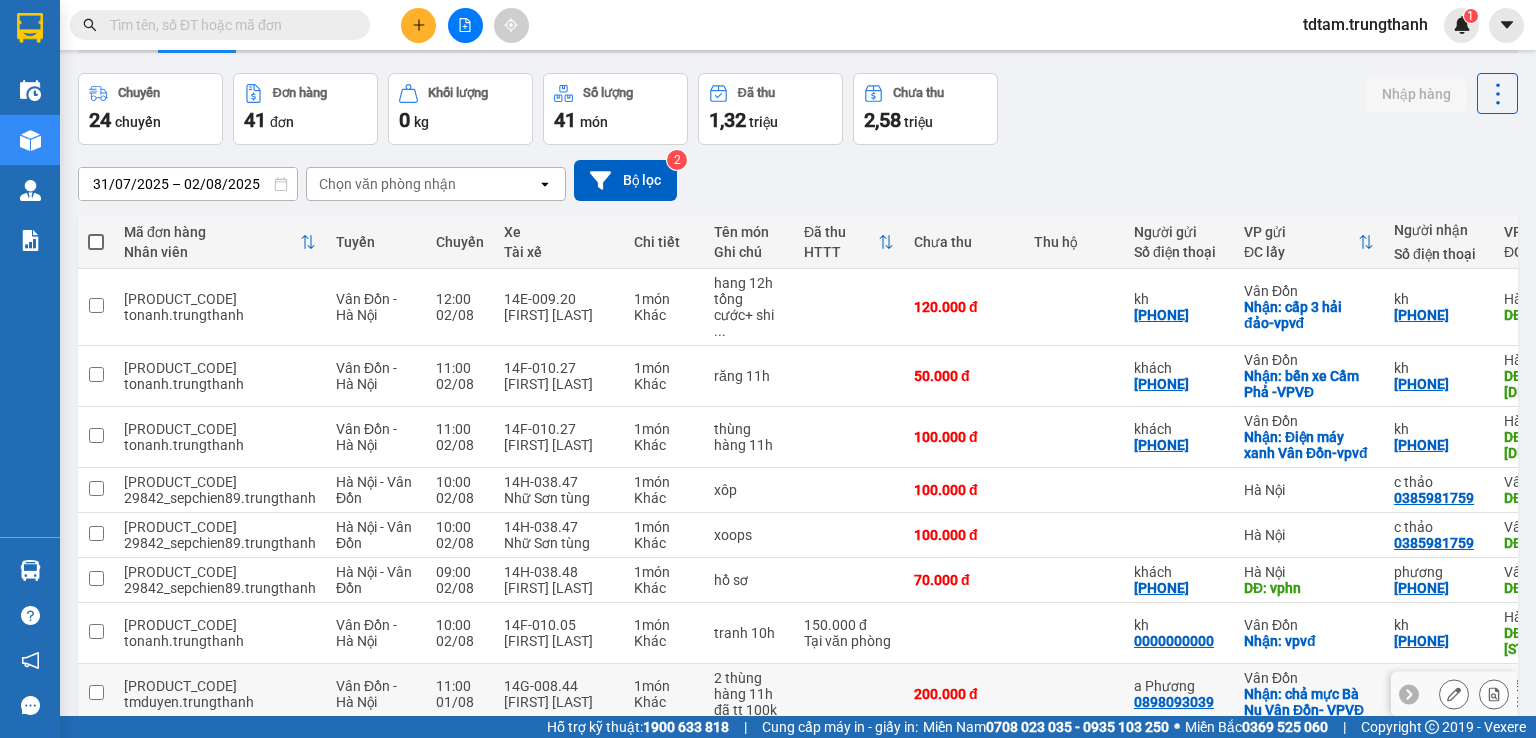 scroll, scrollTop: 100, scrollLeft: 0, axis: vertical 